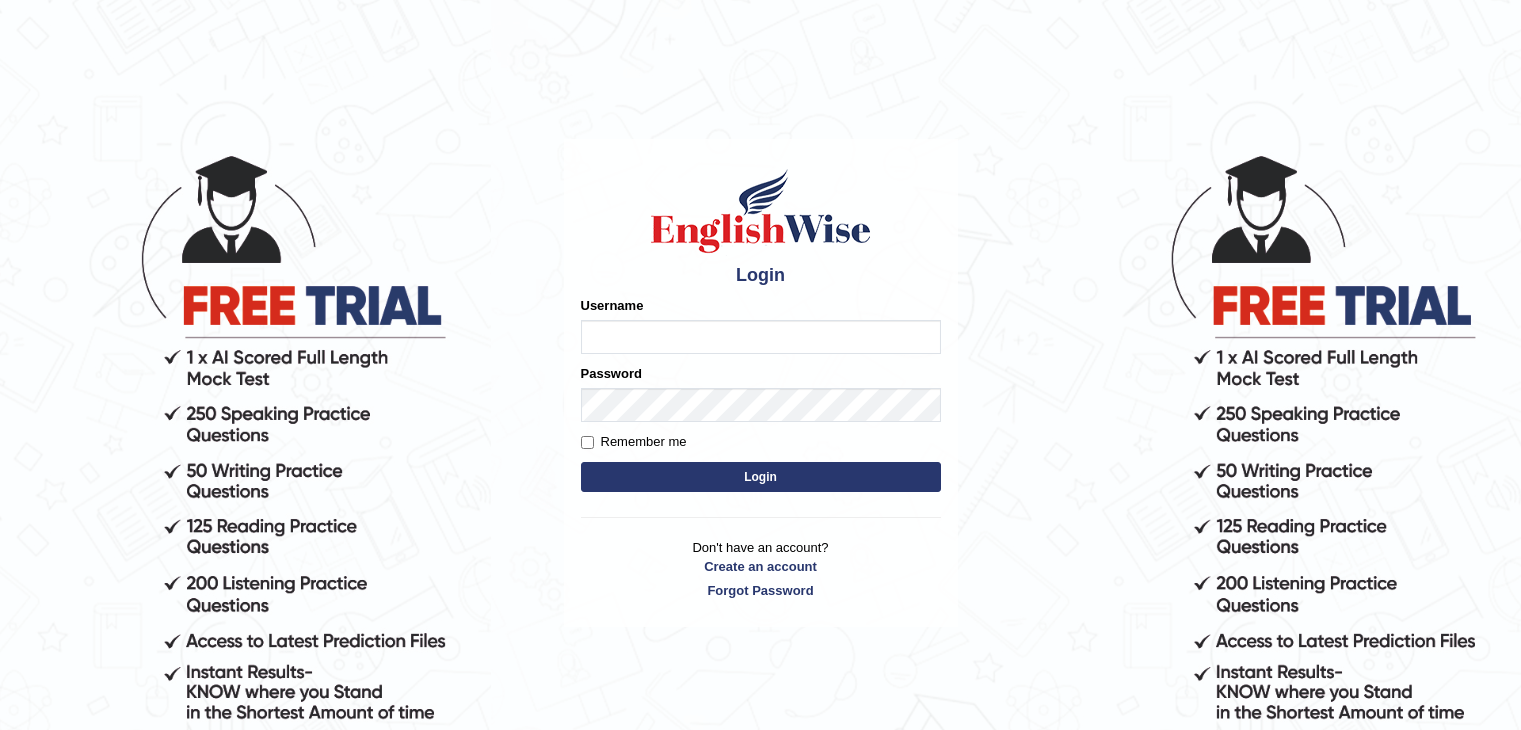 scroll, scrollTop: 0, scrollLeft: 0, axis: both 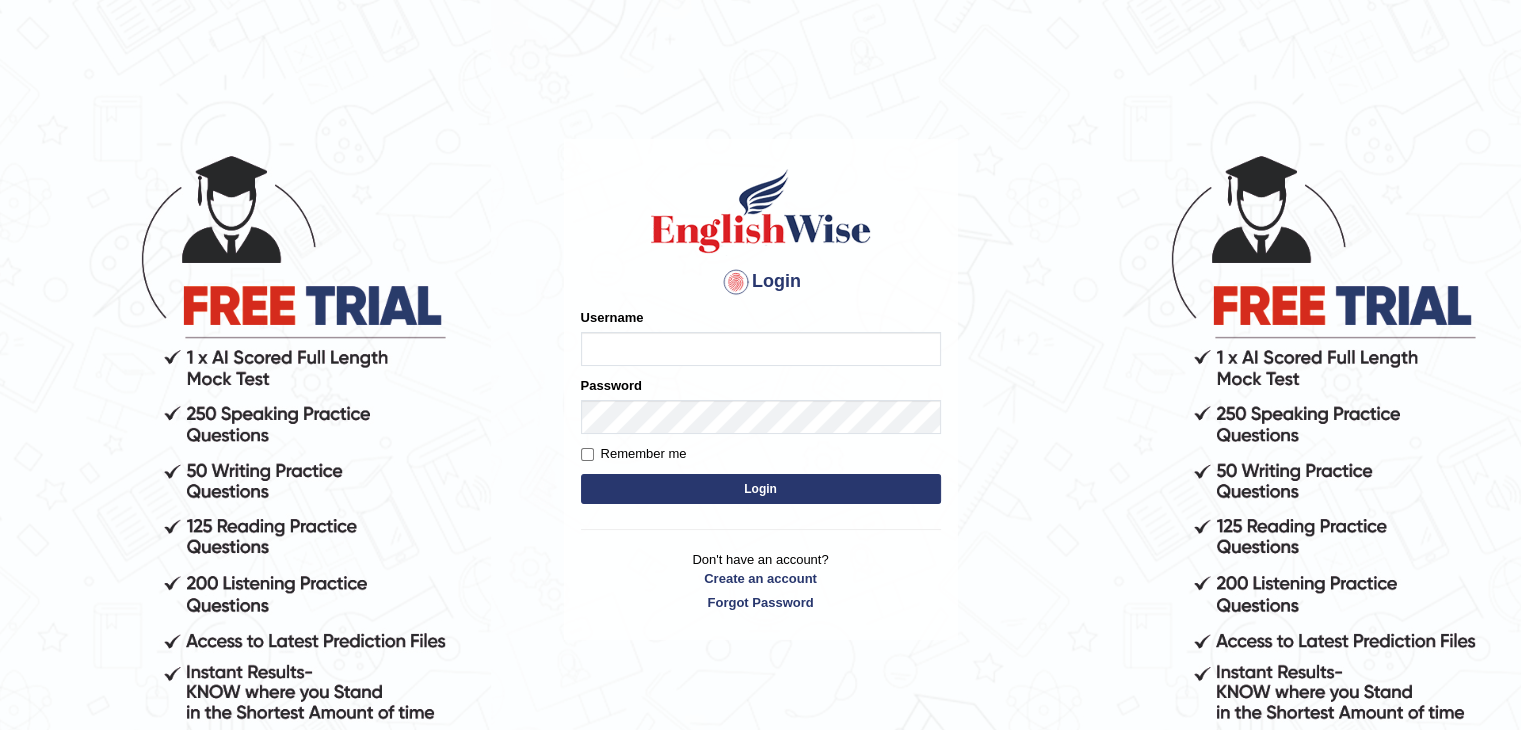 type on "[USERNAME]" 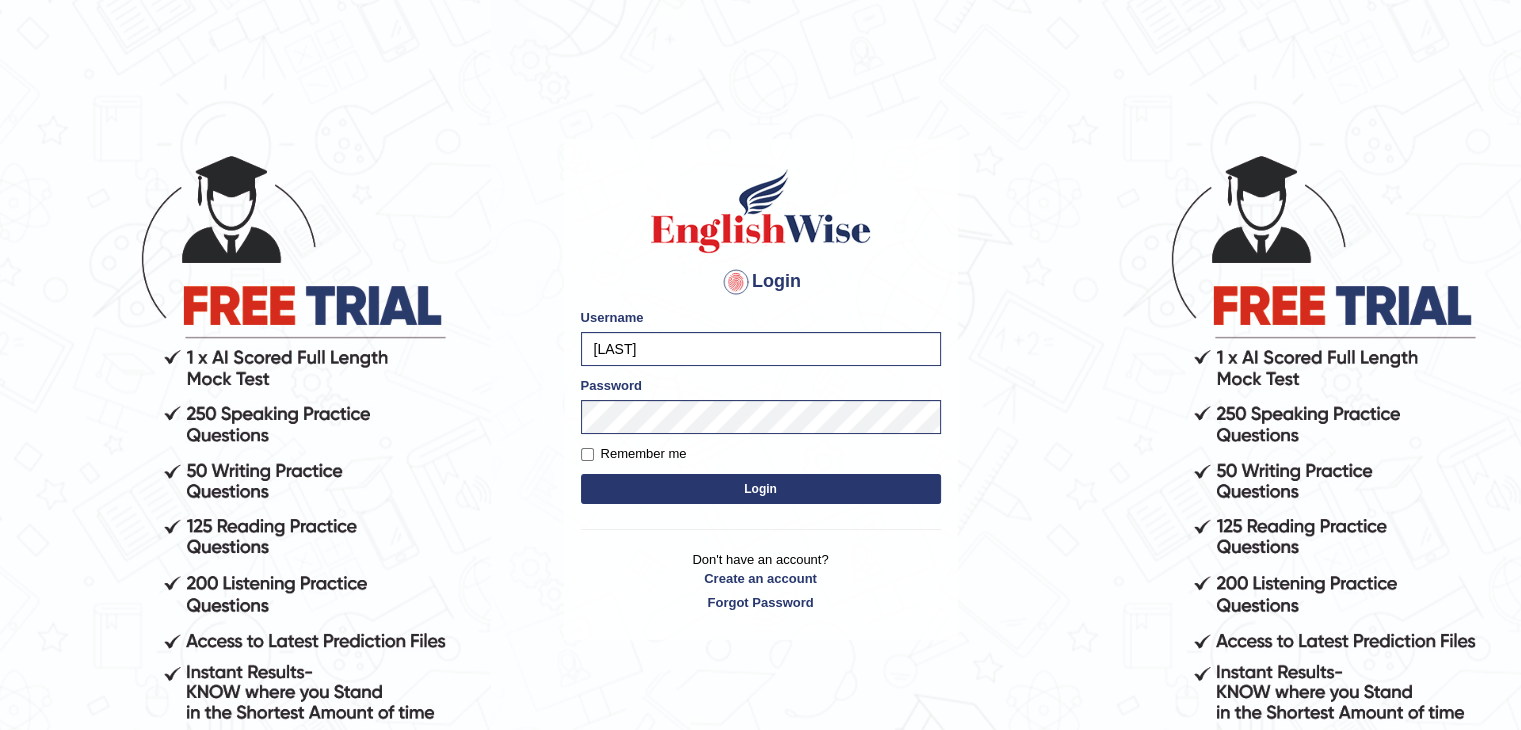 click on "Login" at bounding box center (761, 489) 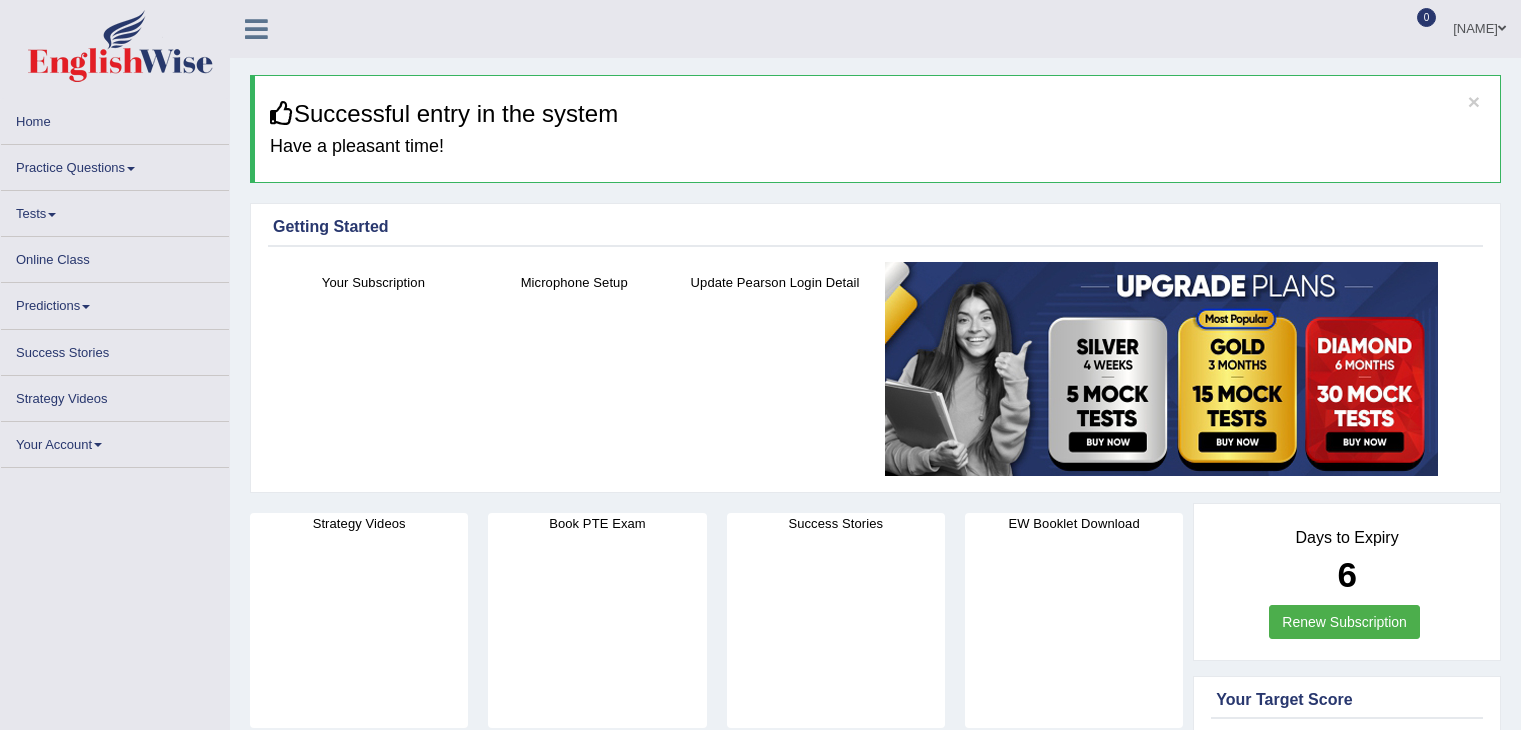 scroll, scrollTop: 0, scrollLeft: 0, axis: both 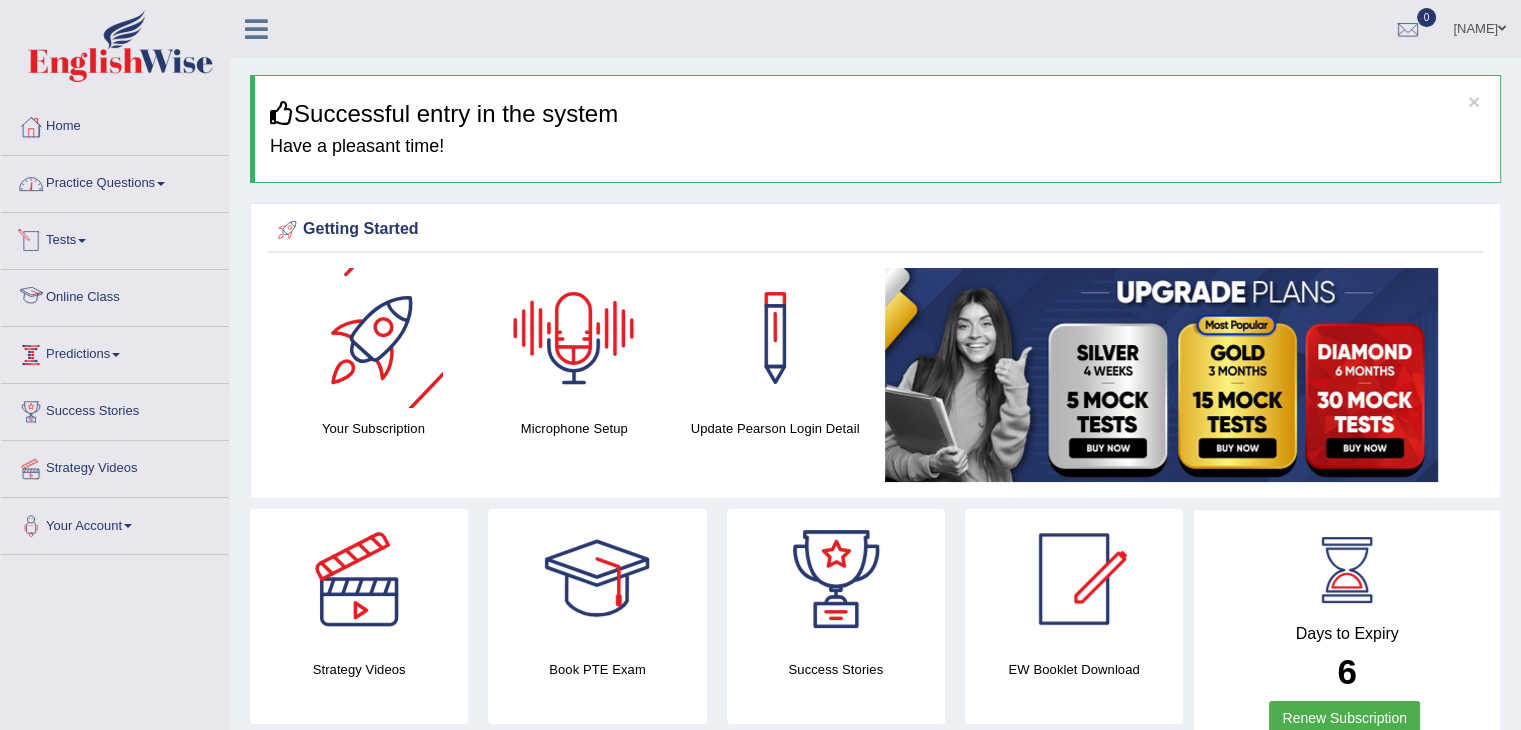 click on "Practice Questions" at bounding box center [115, 181] 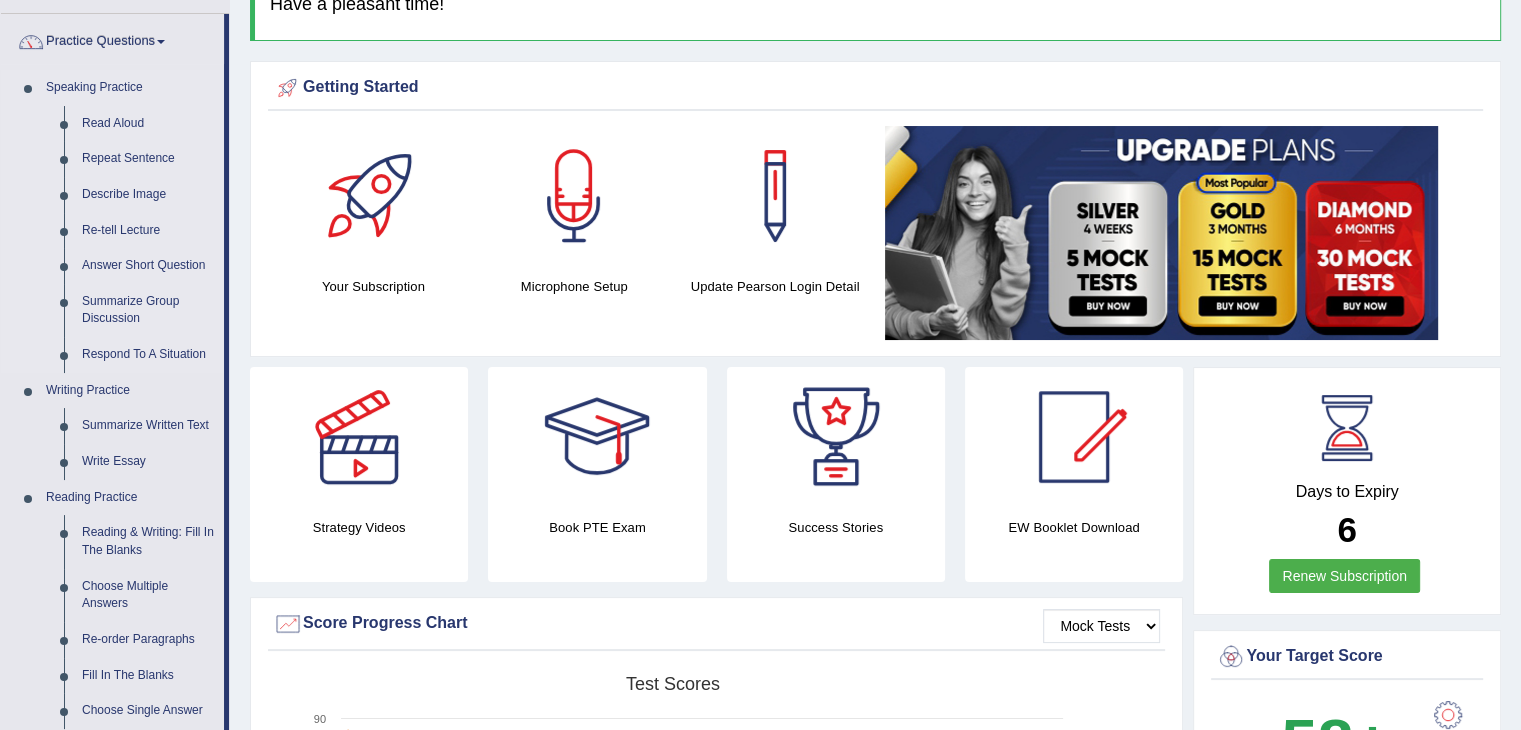 scroll, scrollTop: 0, scrollLeft: 0, axis: both 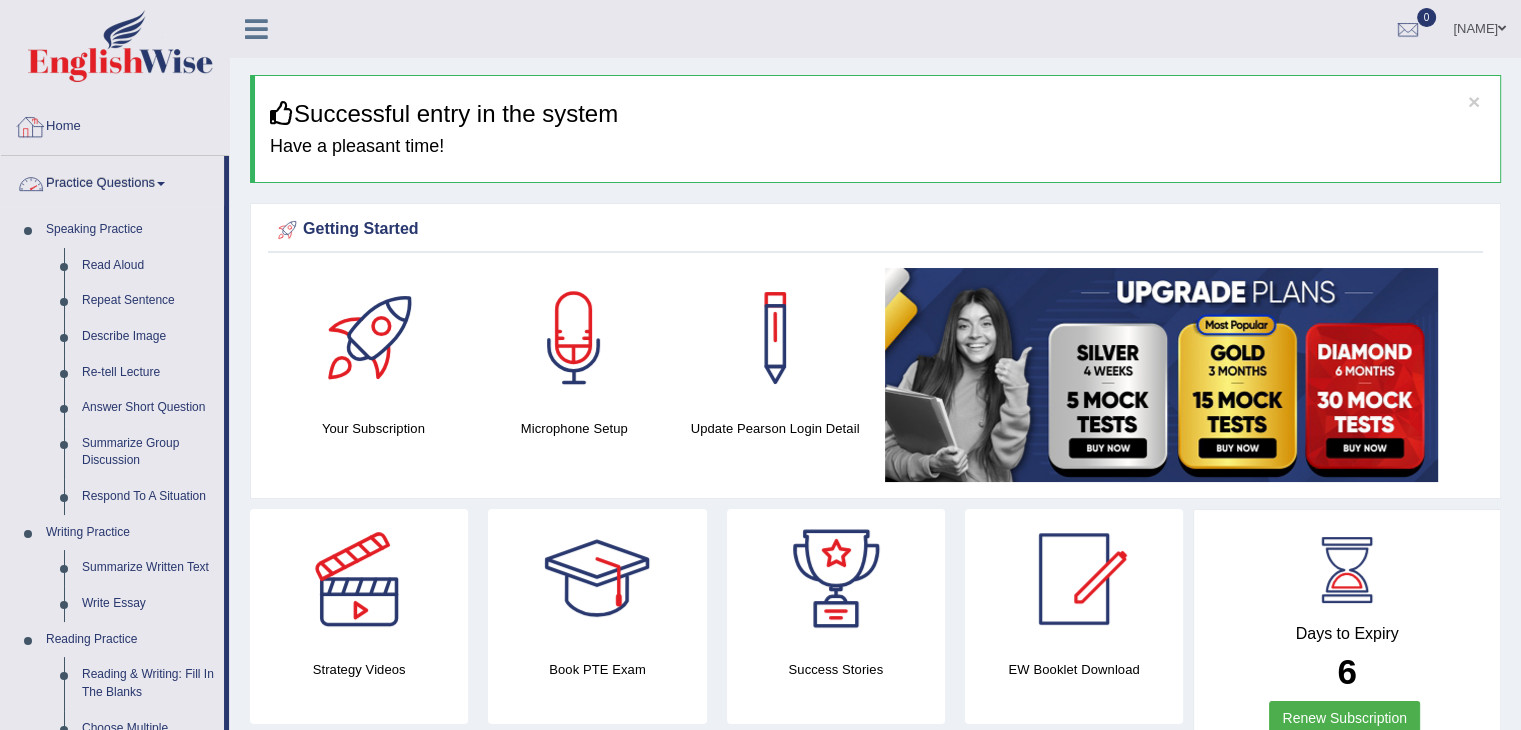 click on "Home" at bounding box center [115, 124] 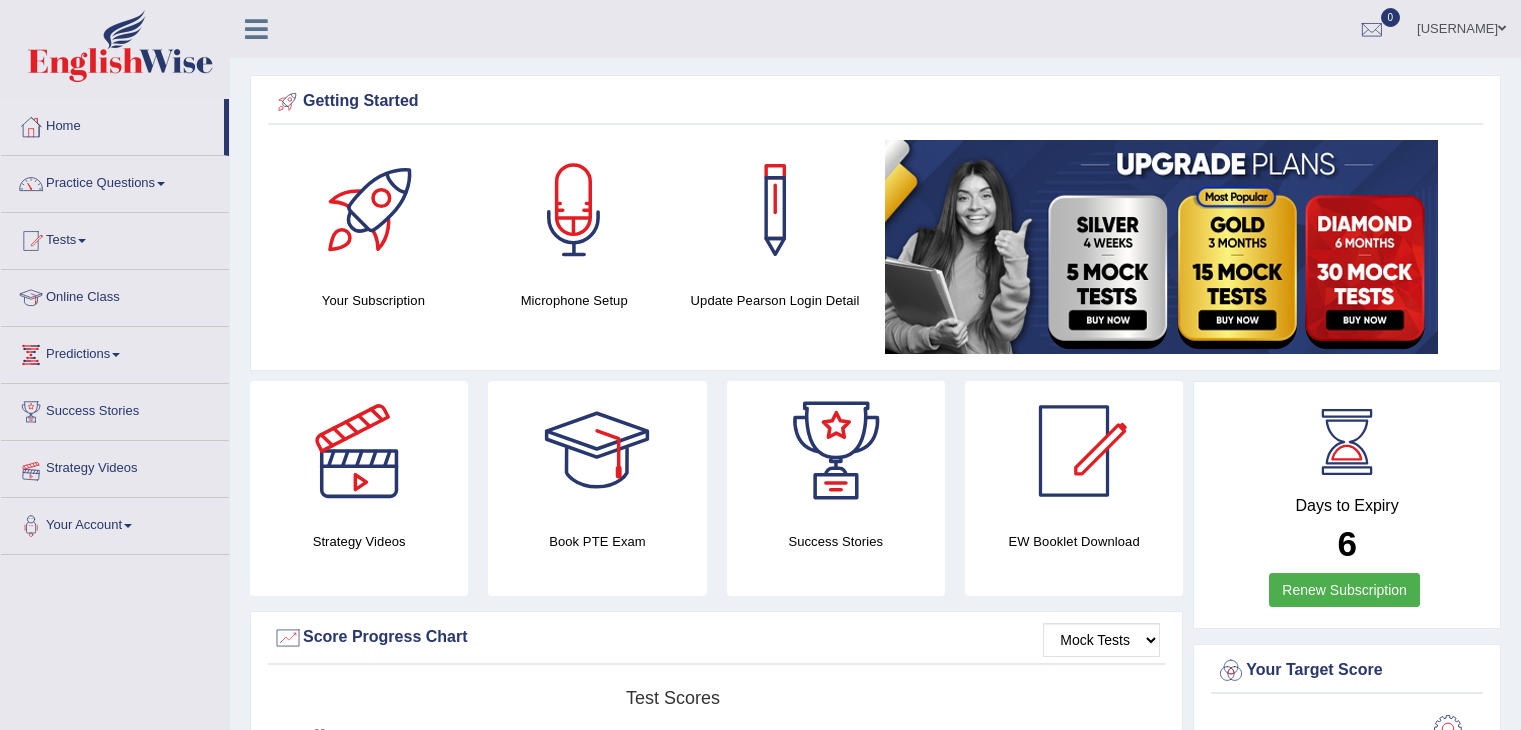 scroll, scrollTop: 0, scrollLeft: 0, axis: both 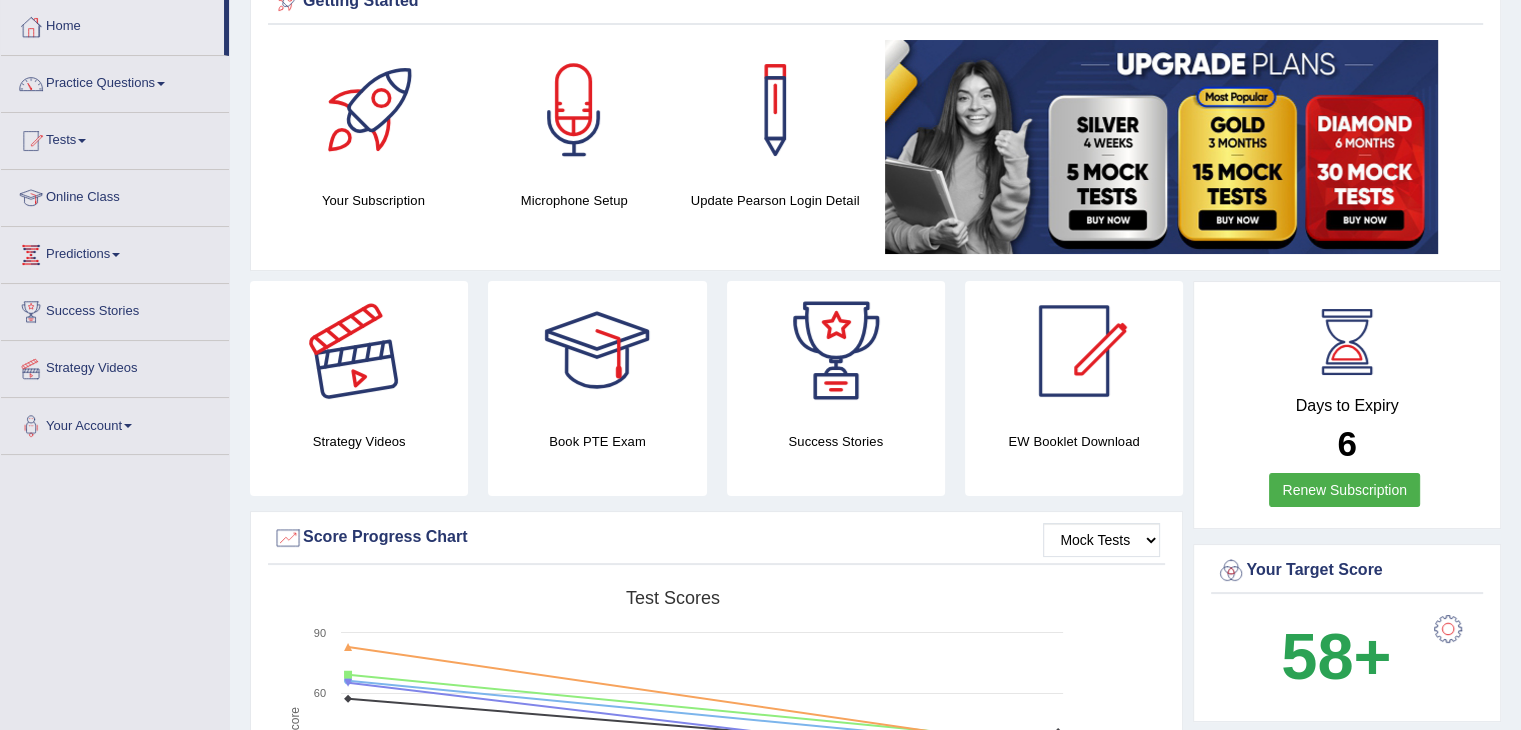 click at bounding box center [359, 351] 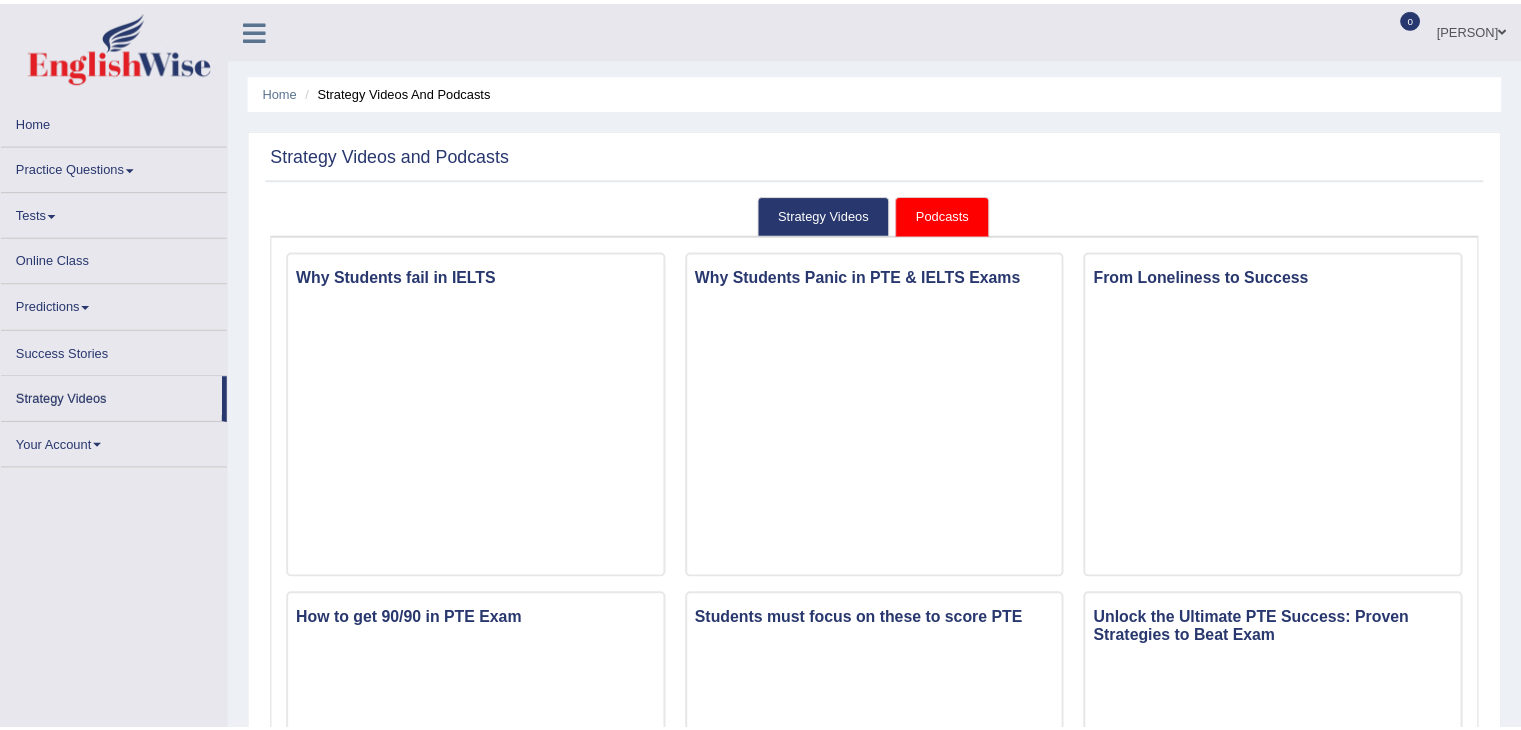 scroll, scrollTop: 0, scrollLeft: 0, axis: both 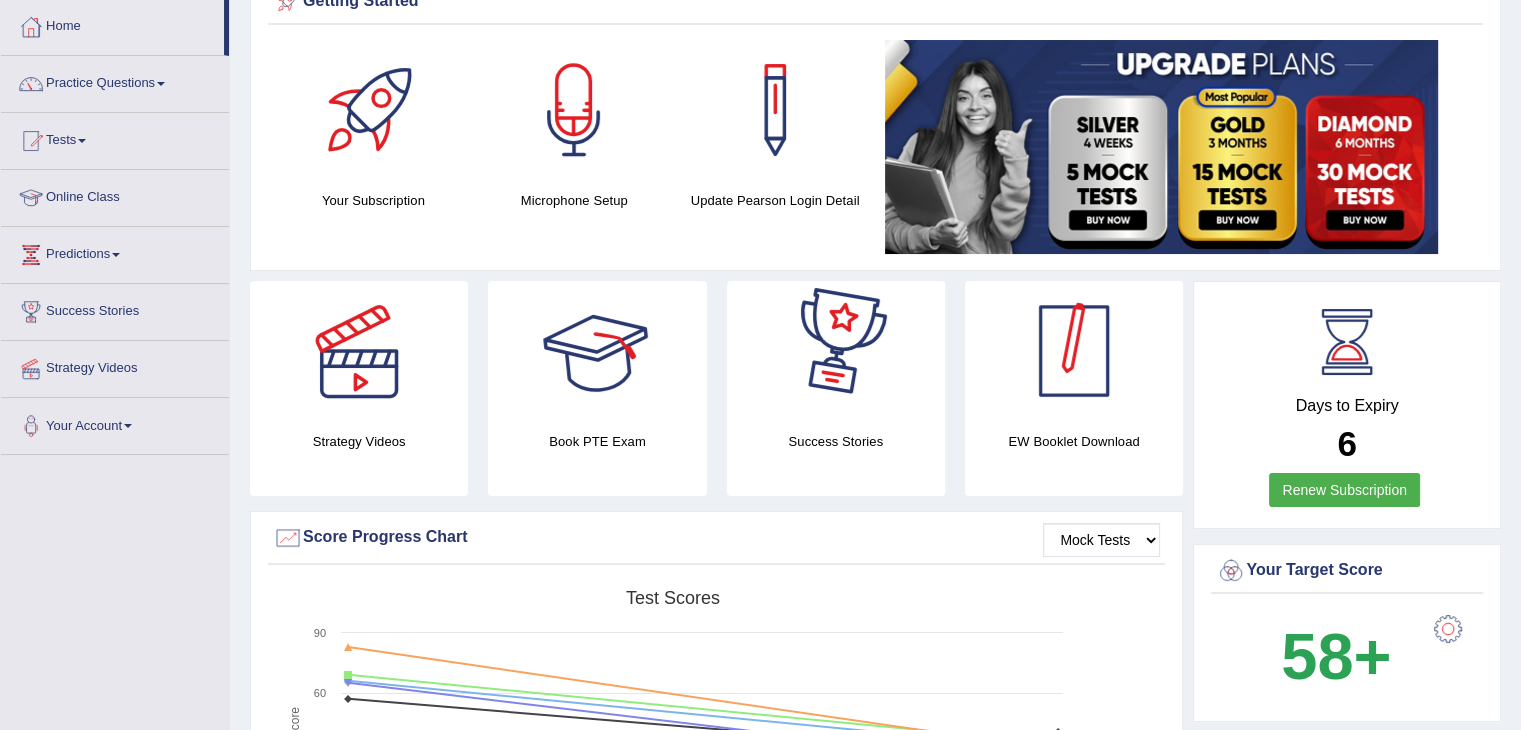 click at bounding box center (1074, 351) 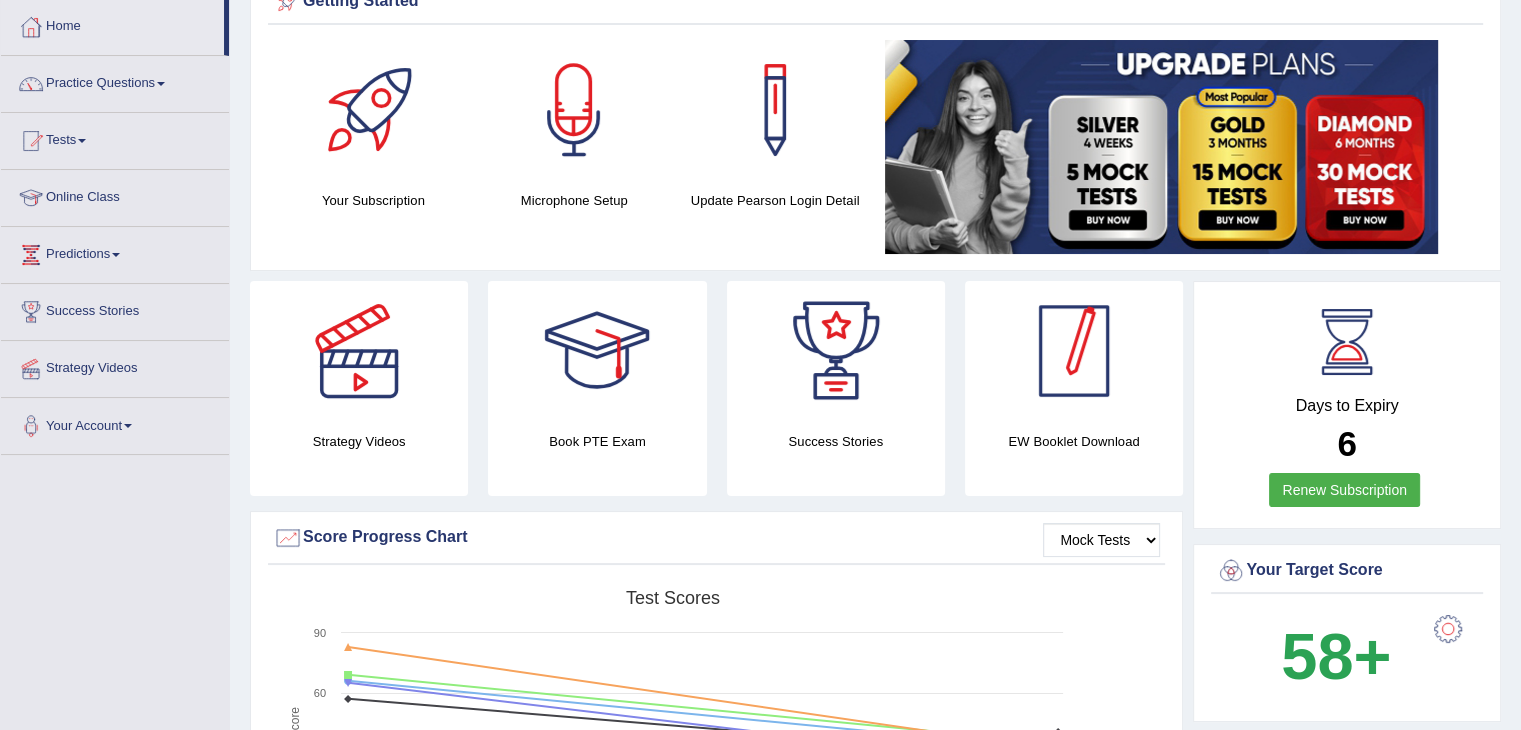 click at bounding box center (1074, 351) 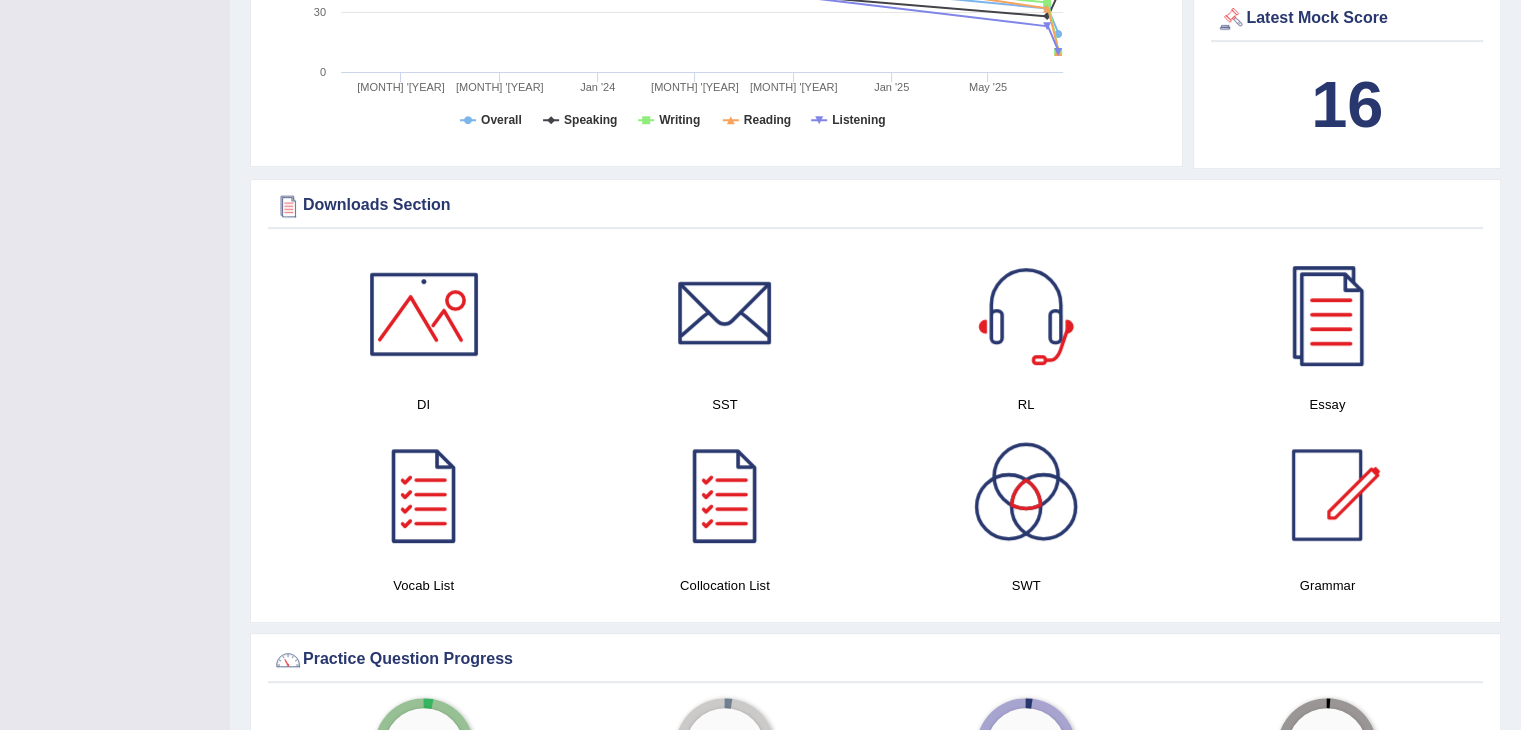 scroll, scrollTop: 900, scrollLeft: 0, axis: vertical 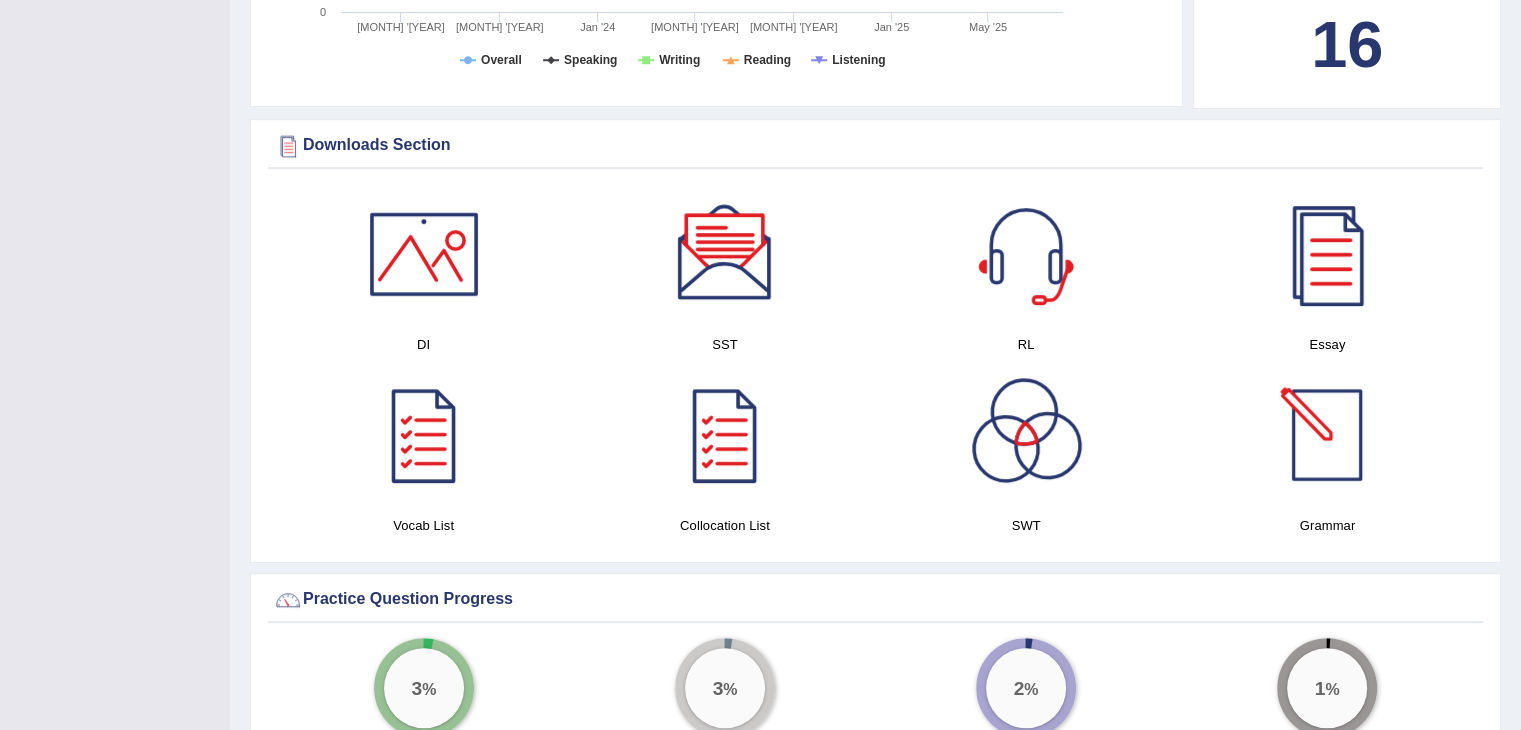click at bounding box center [1327, 435] 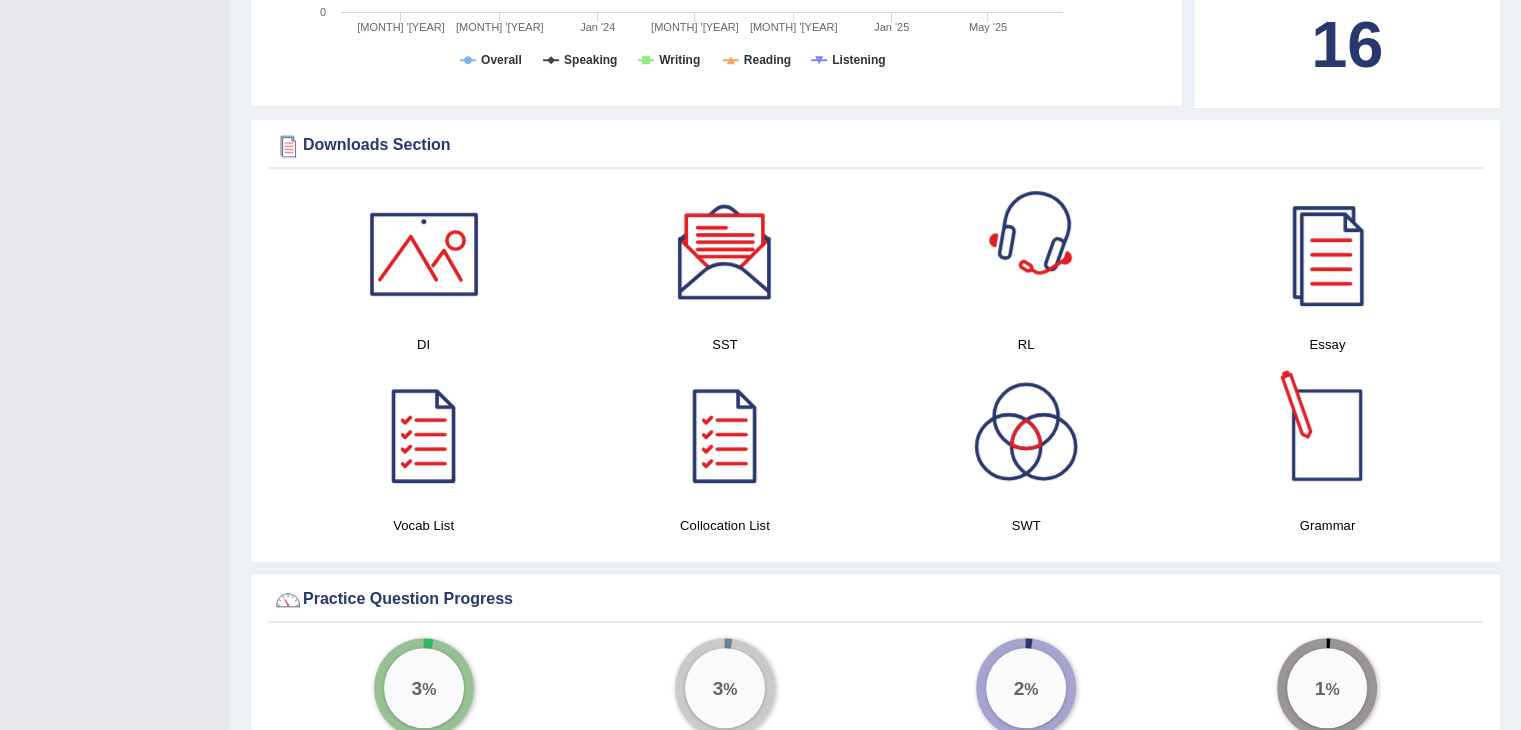 click at bounding box center (1327, 435) 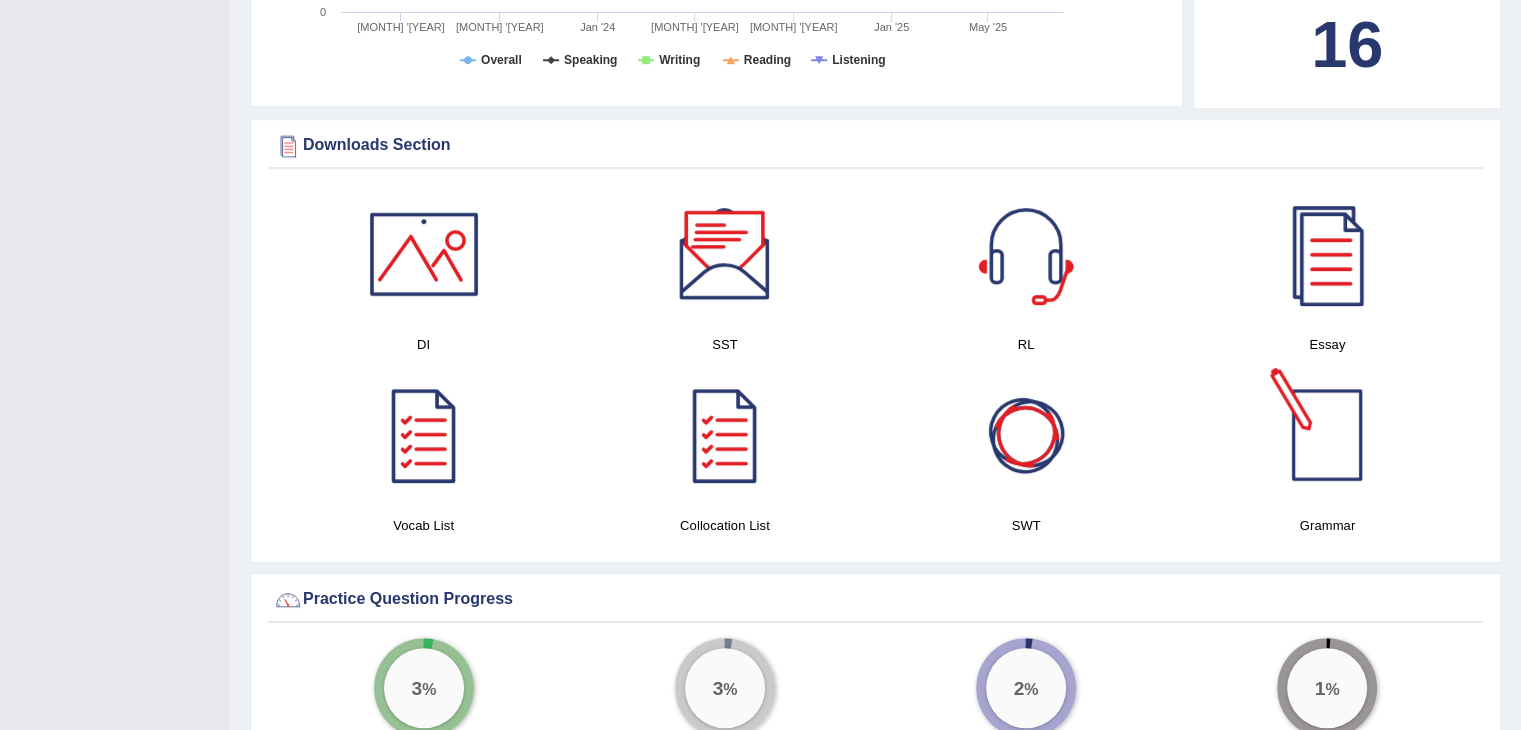 click at bounding box center [1327, 435] 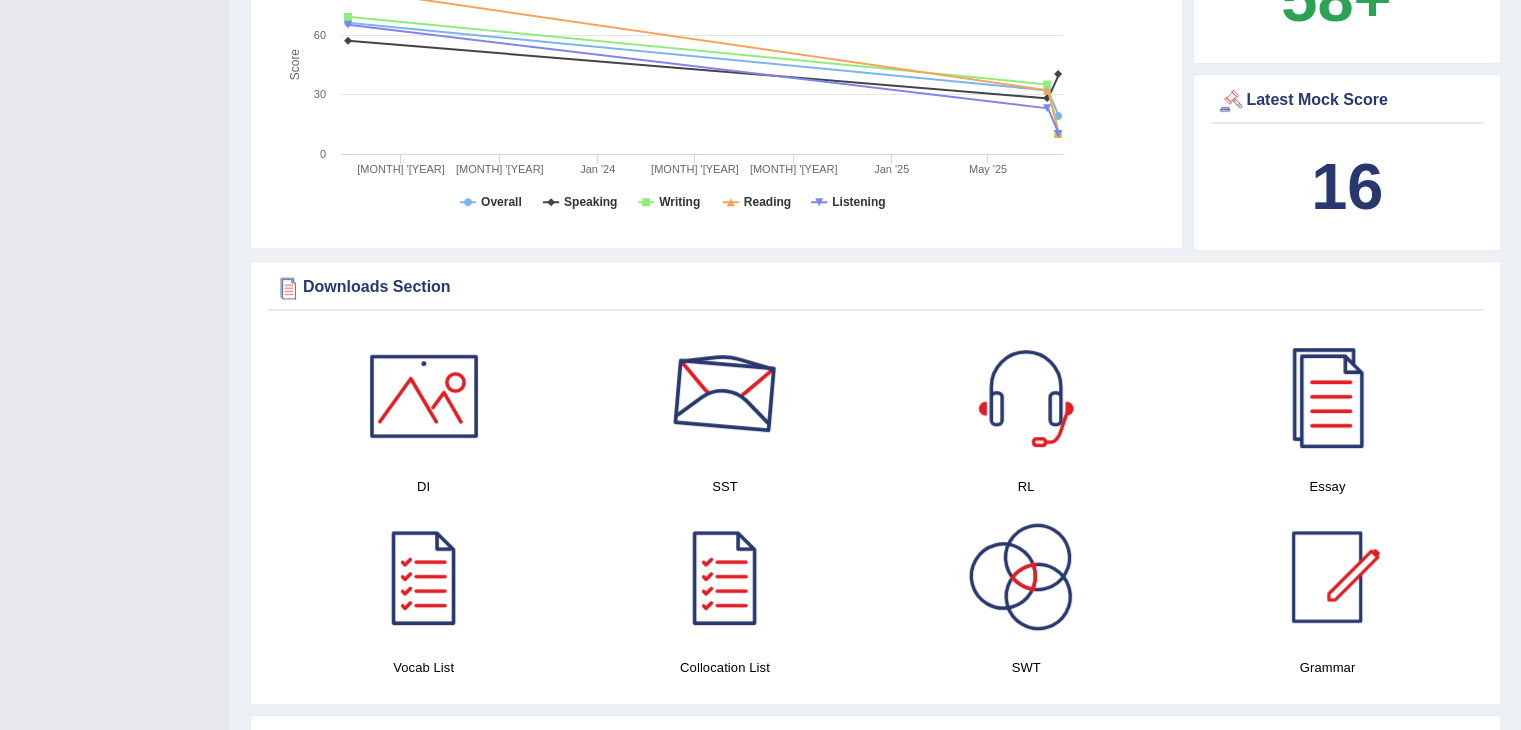 scroll, scrollTop: 500, scrollLeft: 0, axis: vertical 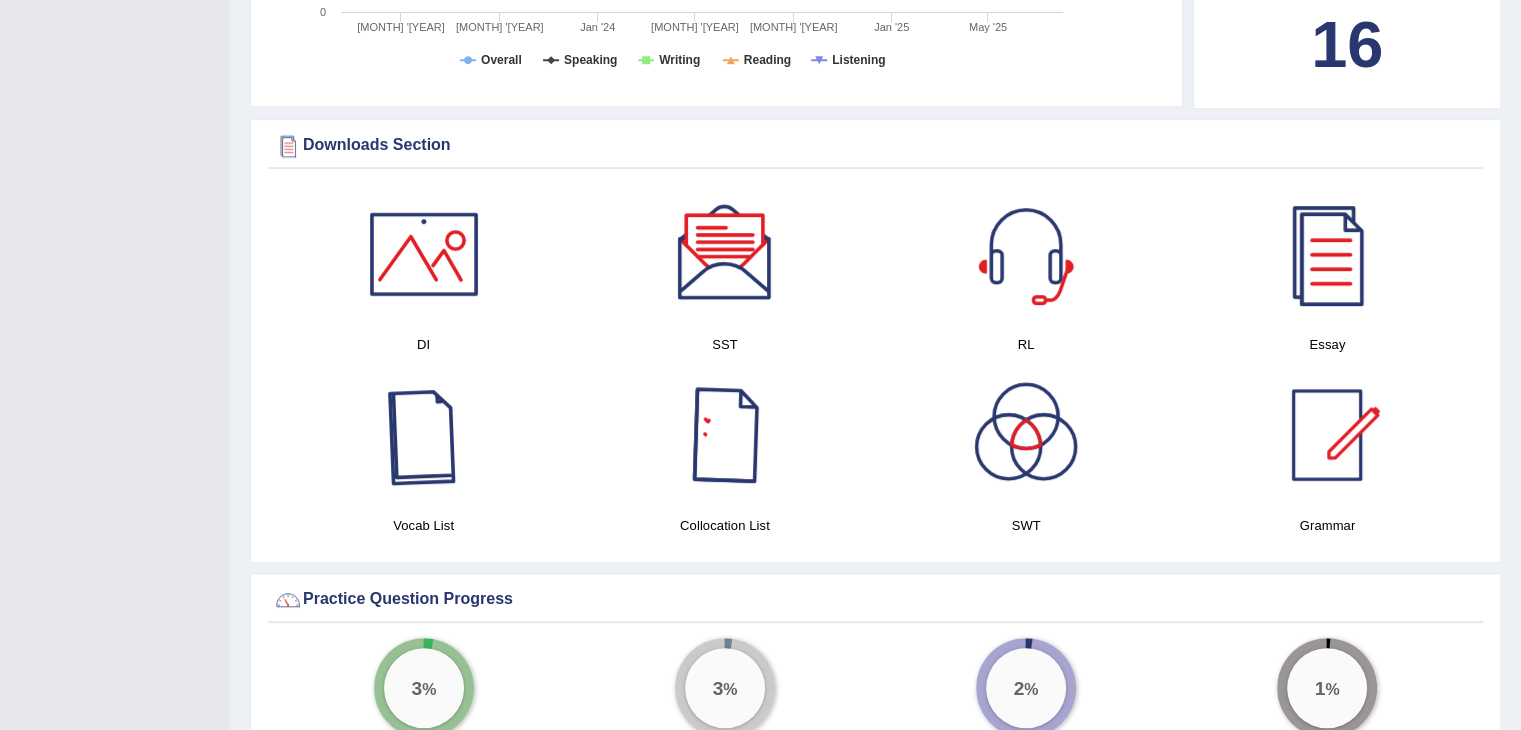 click at bounding box center (424, 435) 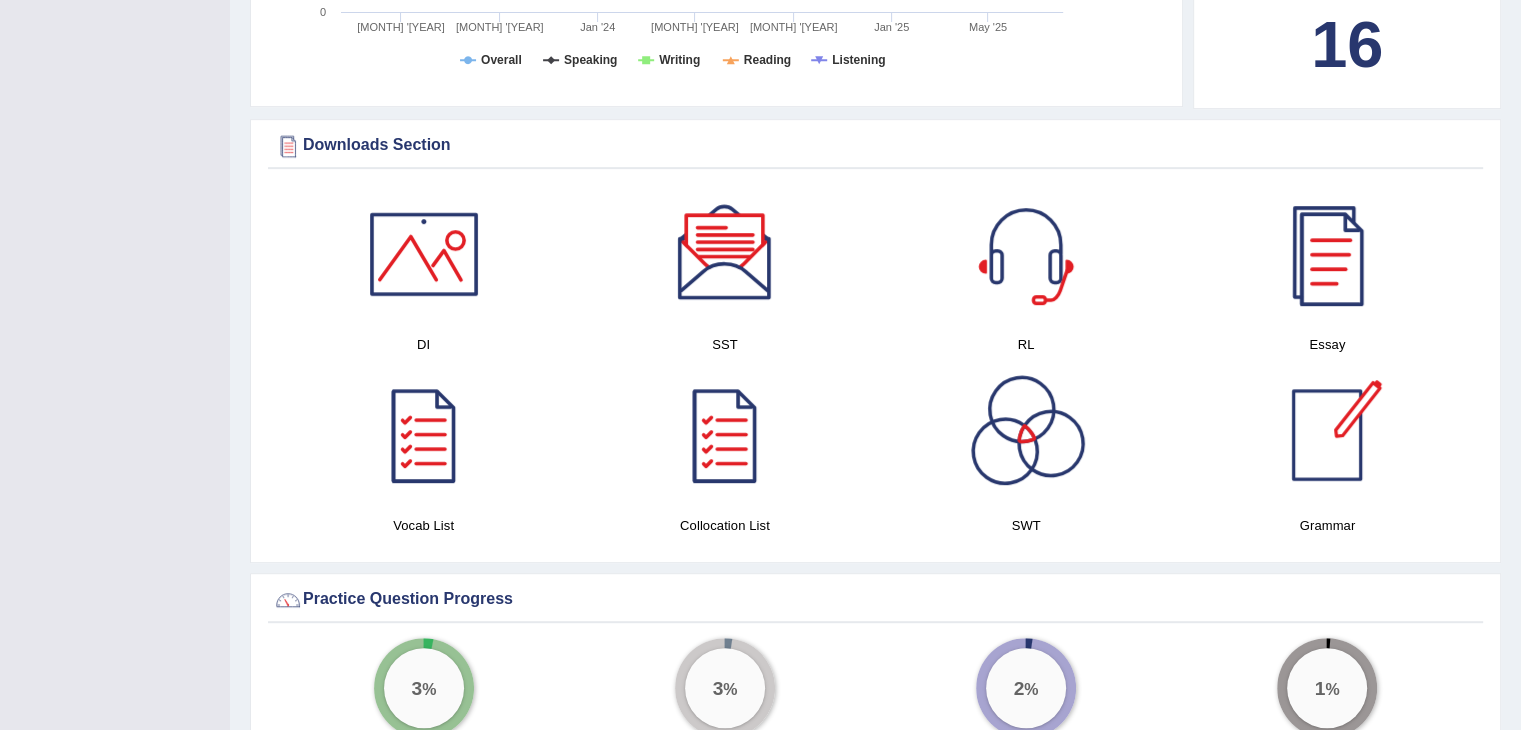 click at bounding box center (1026, 435) 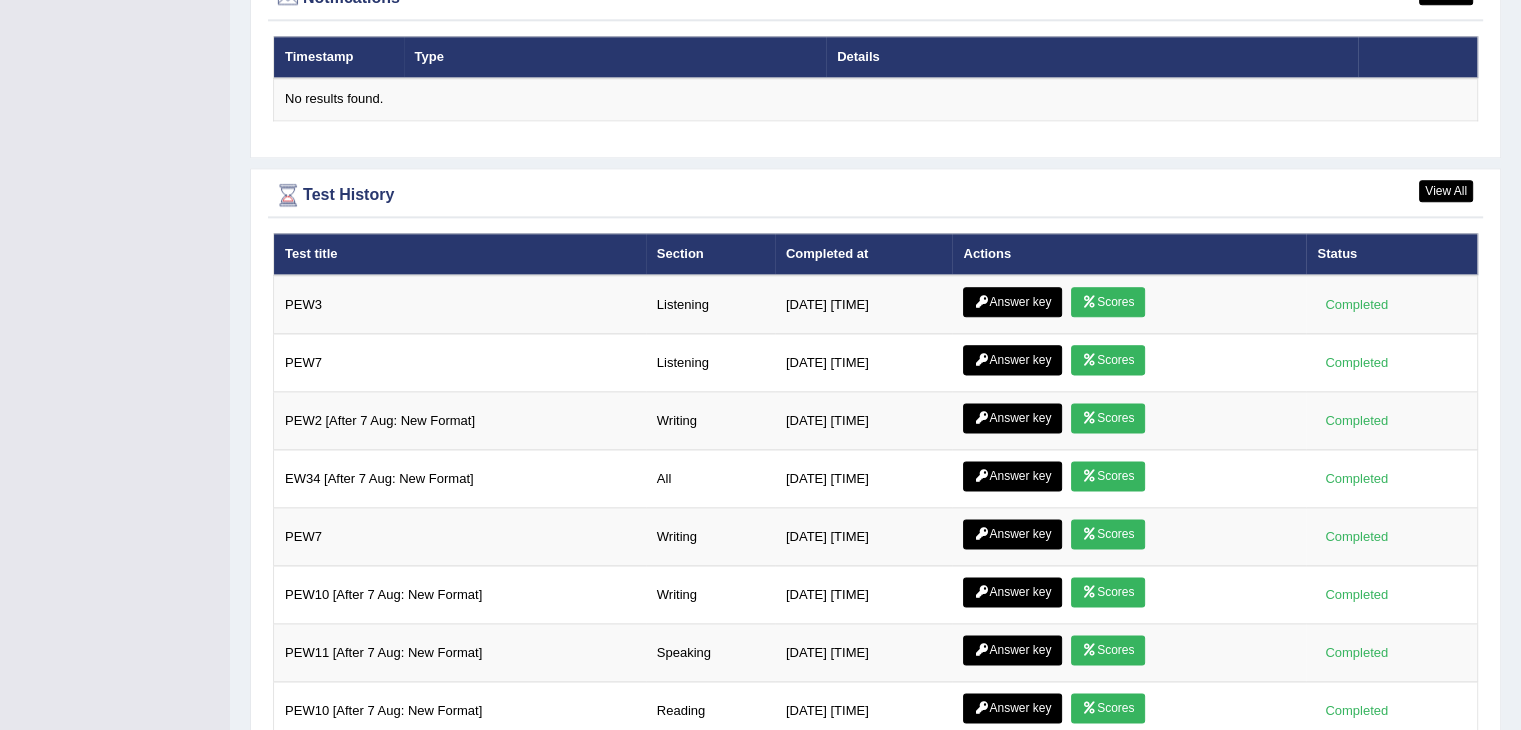 scroll, scrollTop: 2572, scrollLeft: 0, axis: vertical 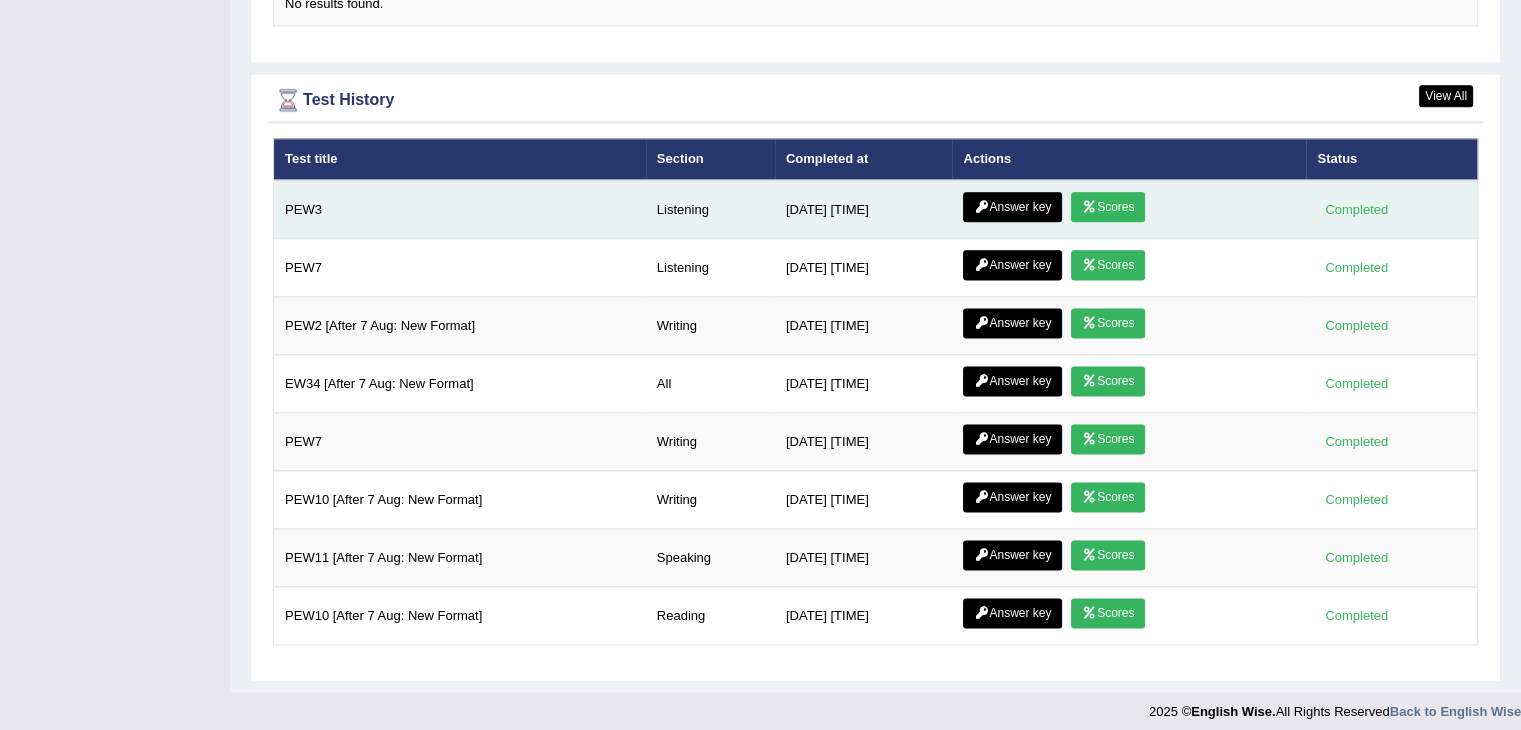click on "Answer key" at bounding box center (1012, 207) 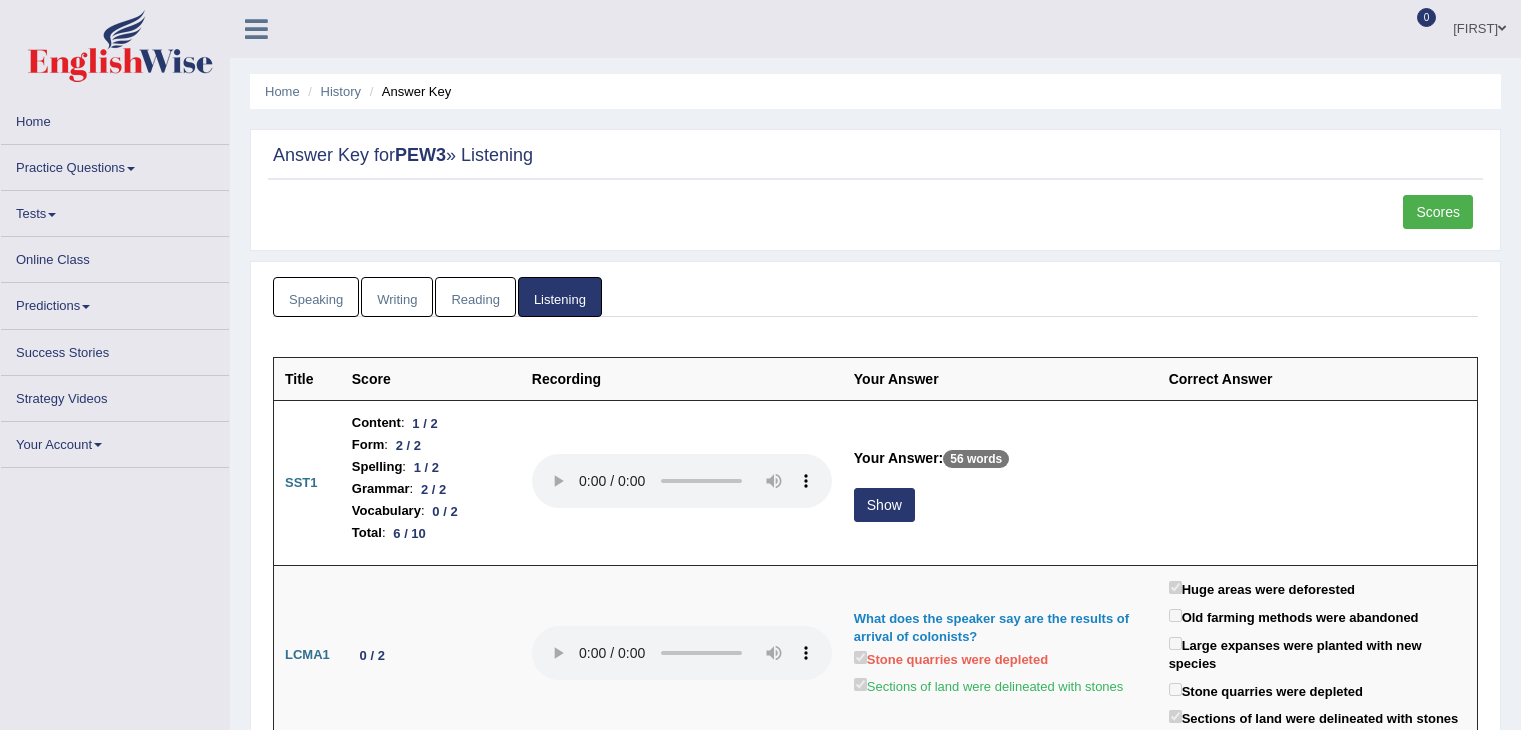 scroll, scrollTop: 0, scrollLeft: 0, axis: both 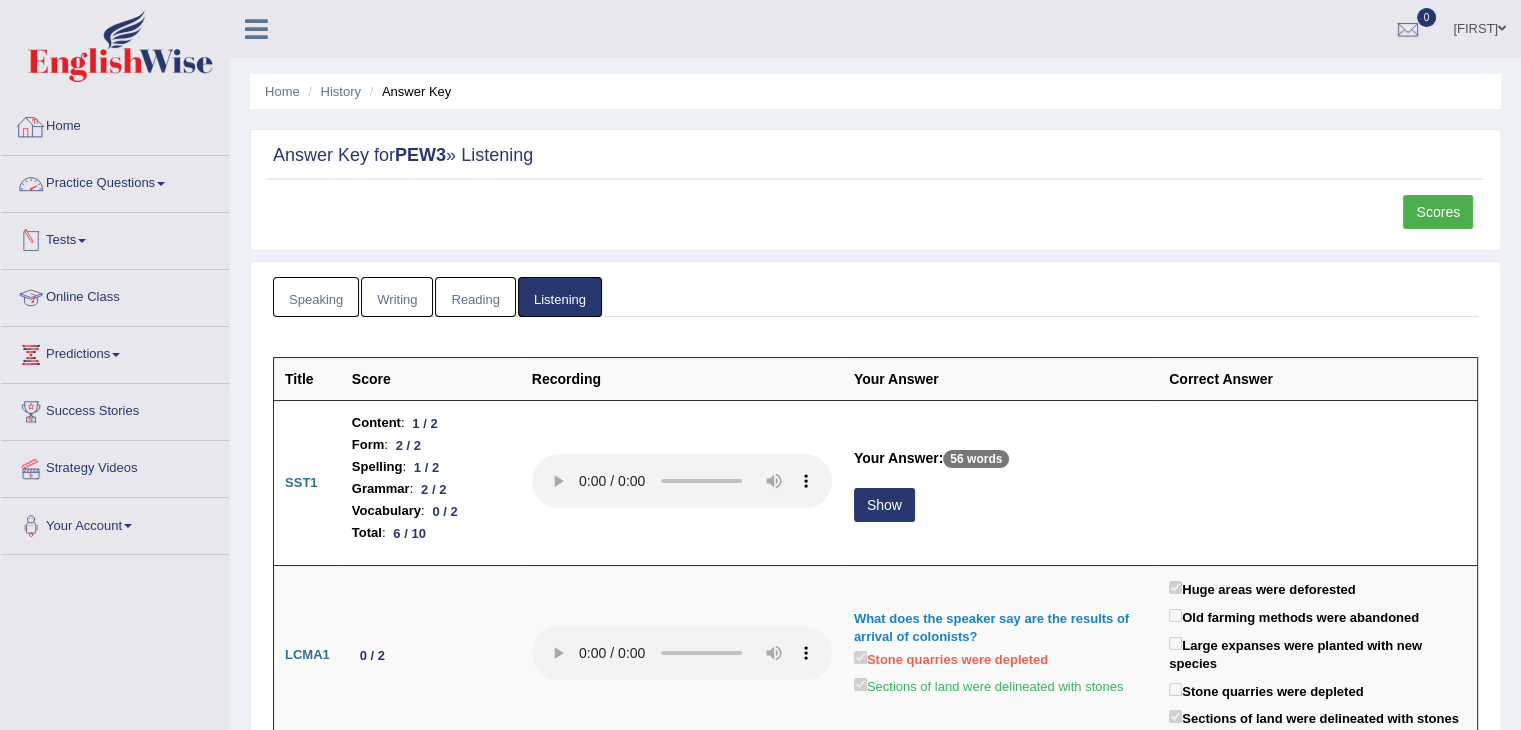 click on "Home" at bounding box center (115, 124) 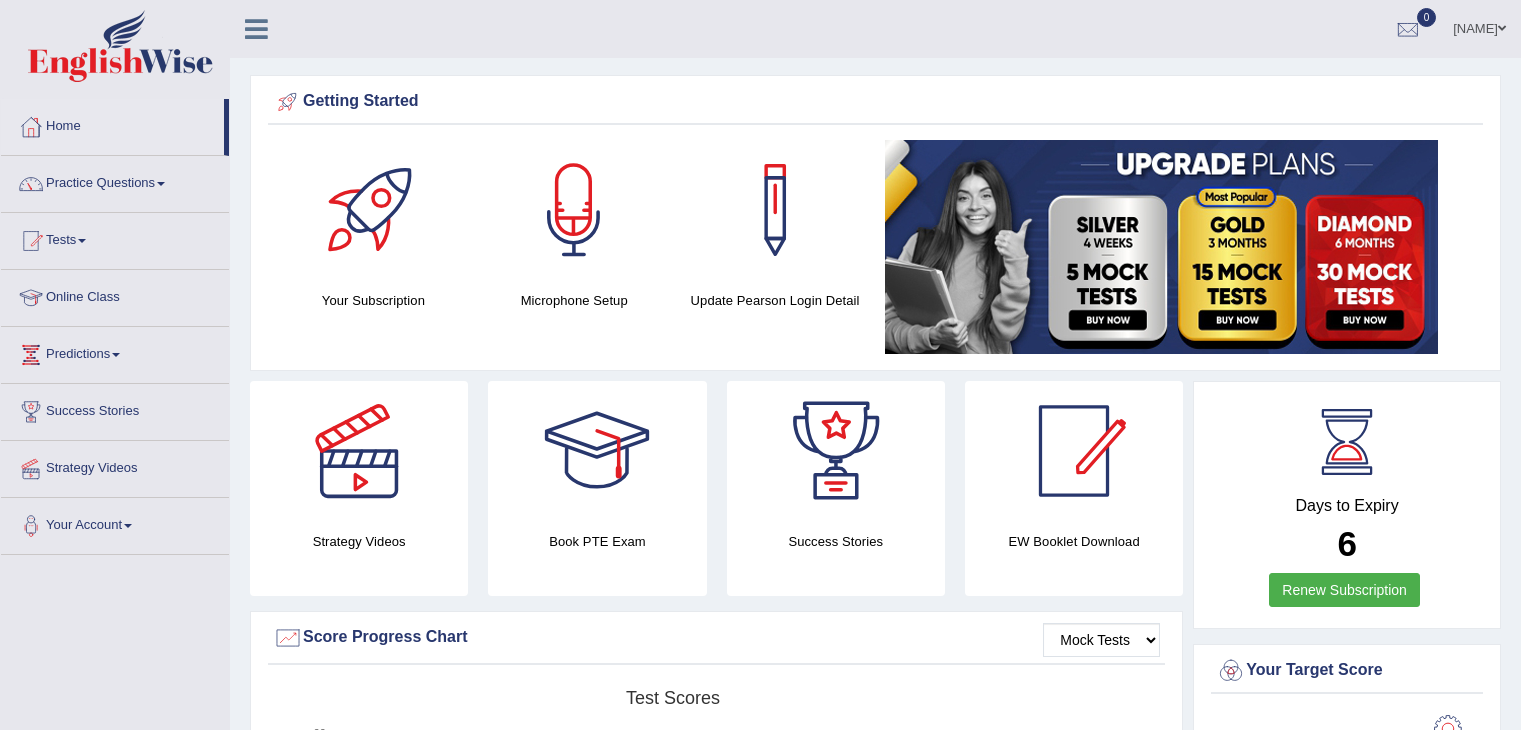 scroll, scrollTop: 0, scrollLeft: 0, axis: both 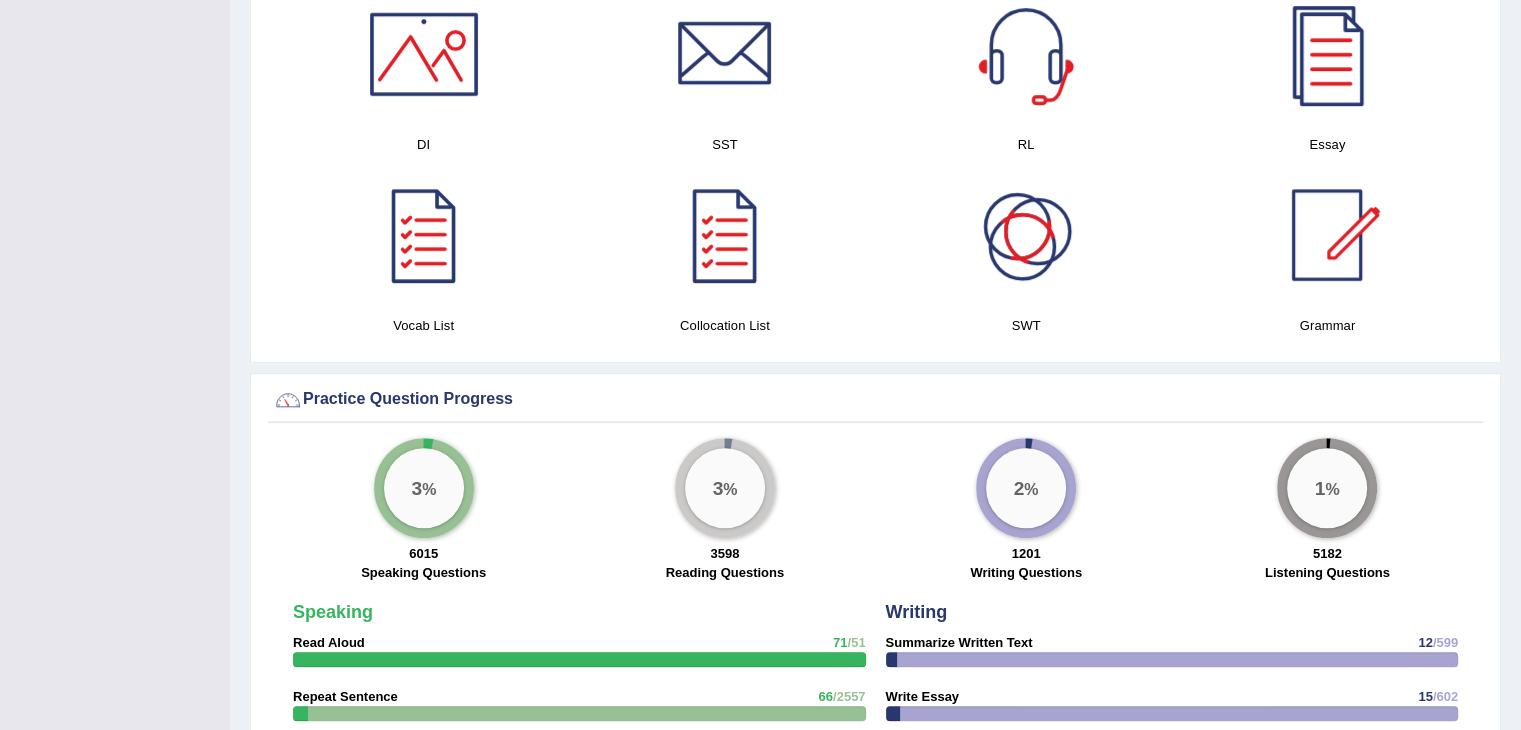 click at bounding box center (1026, 235) 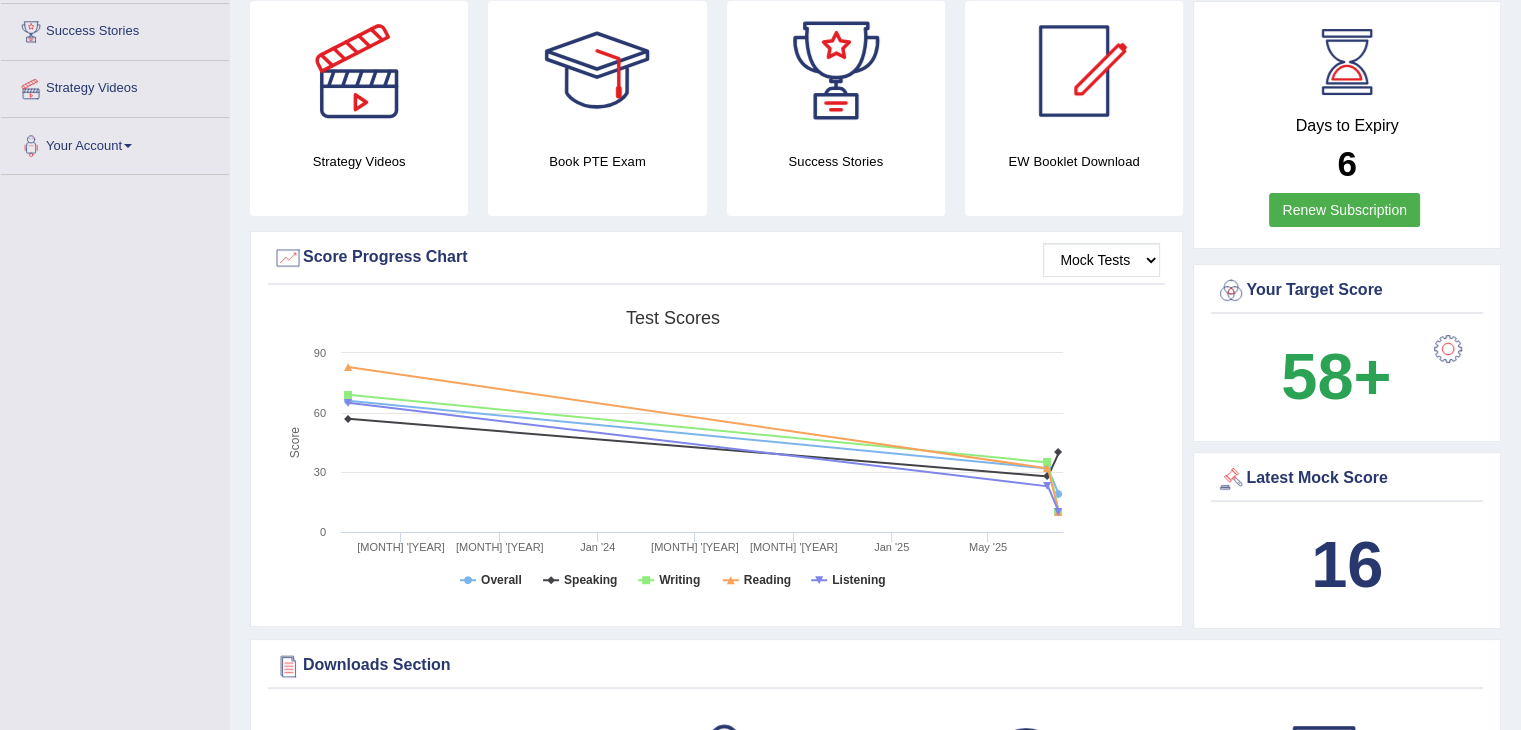 scroll, scrollTop: 100, scrollLeft: 0, axis: vertical 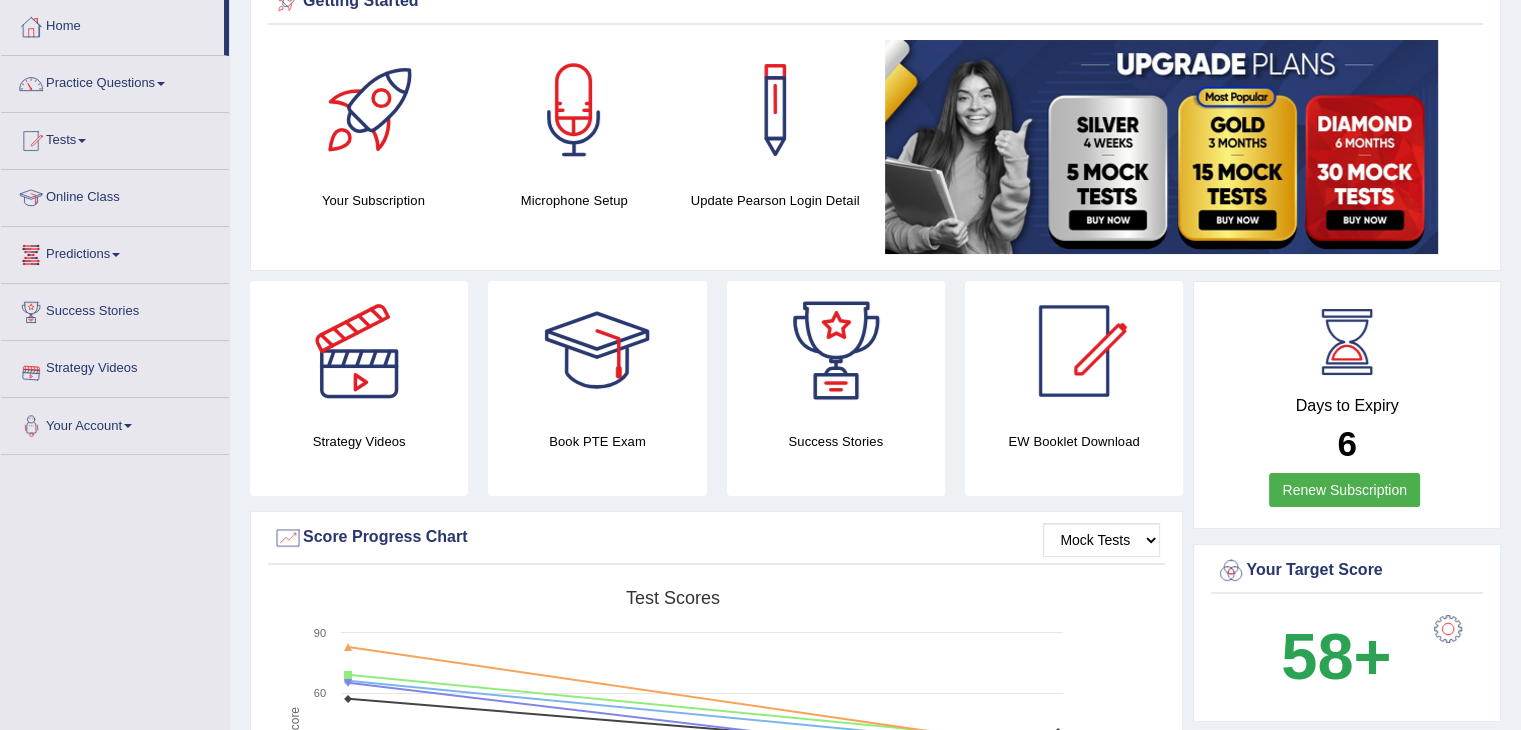 click on "Predictions" at bounding box center [115, 252] 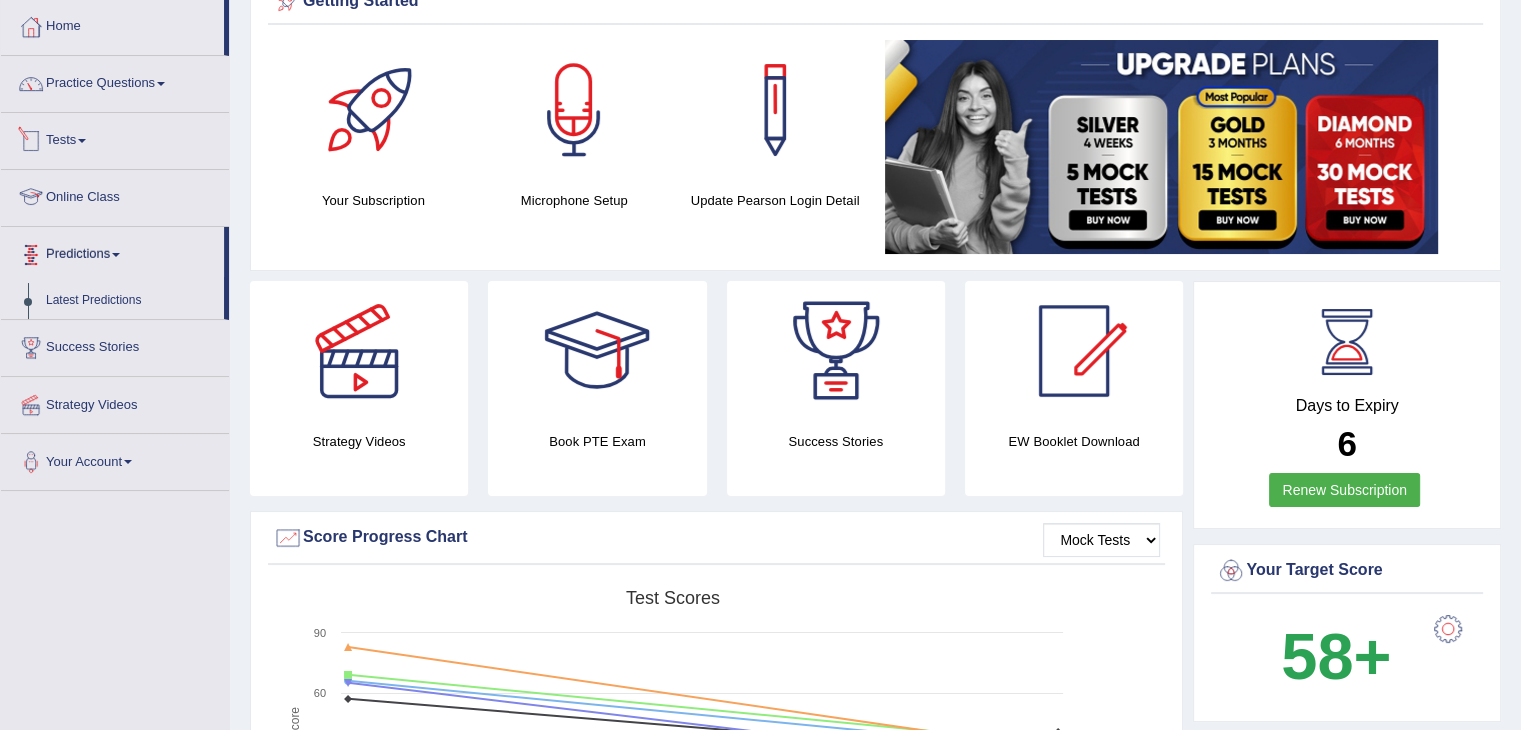 click on "Tests" at bounding box center [115, 138] 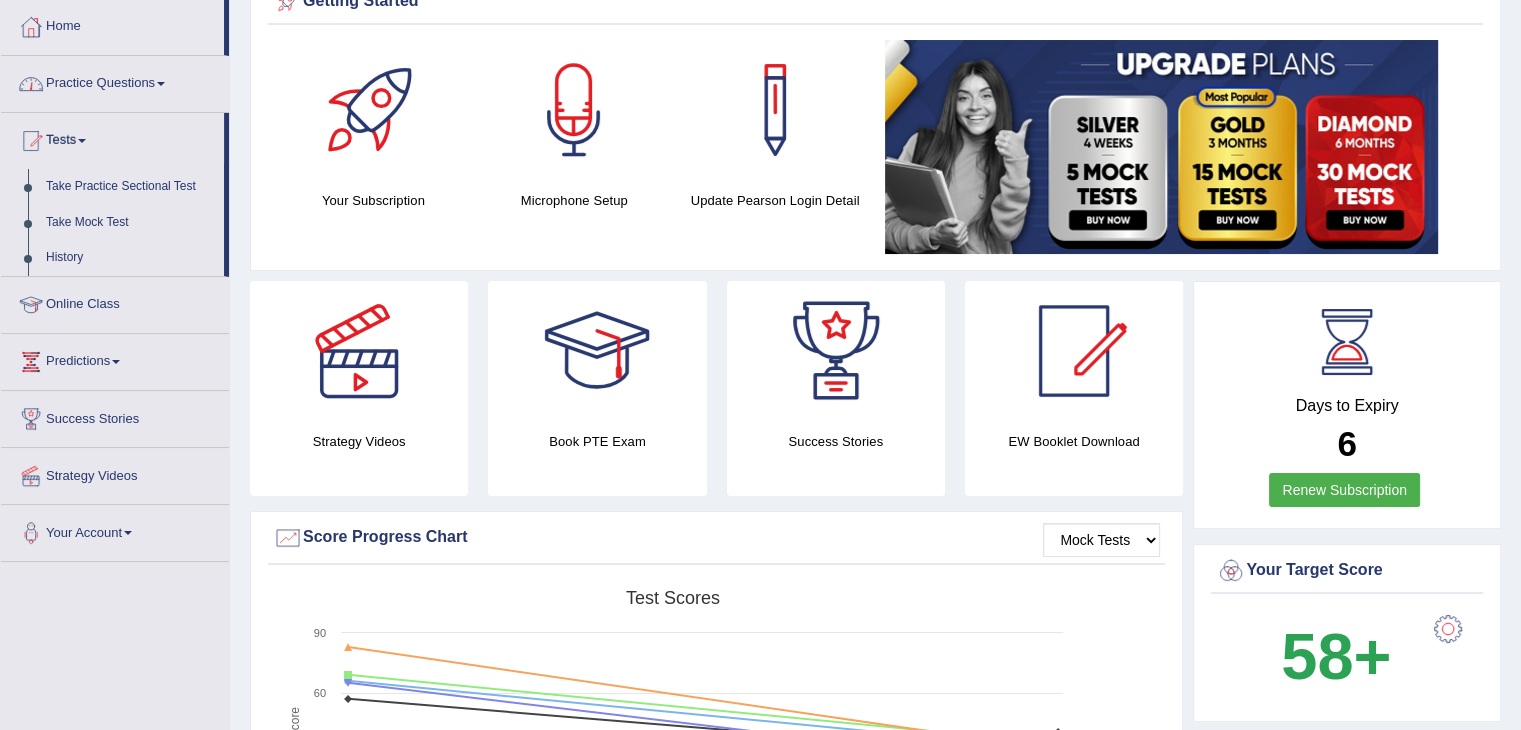 click at bounding box center (161, 84) 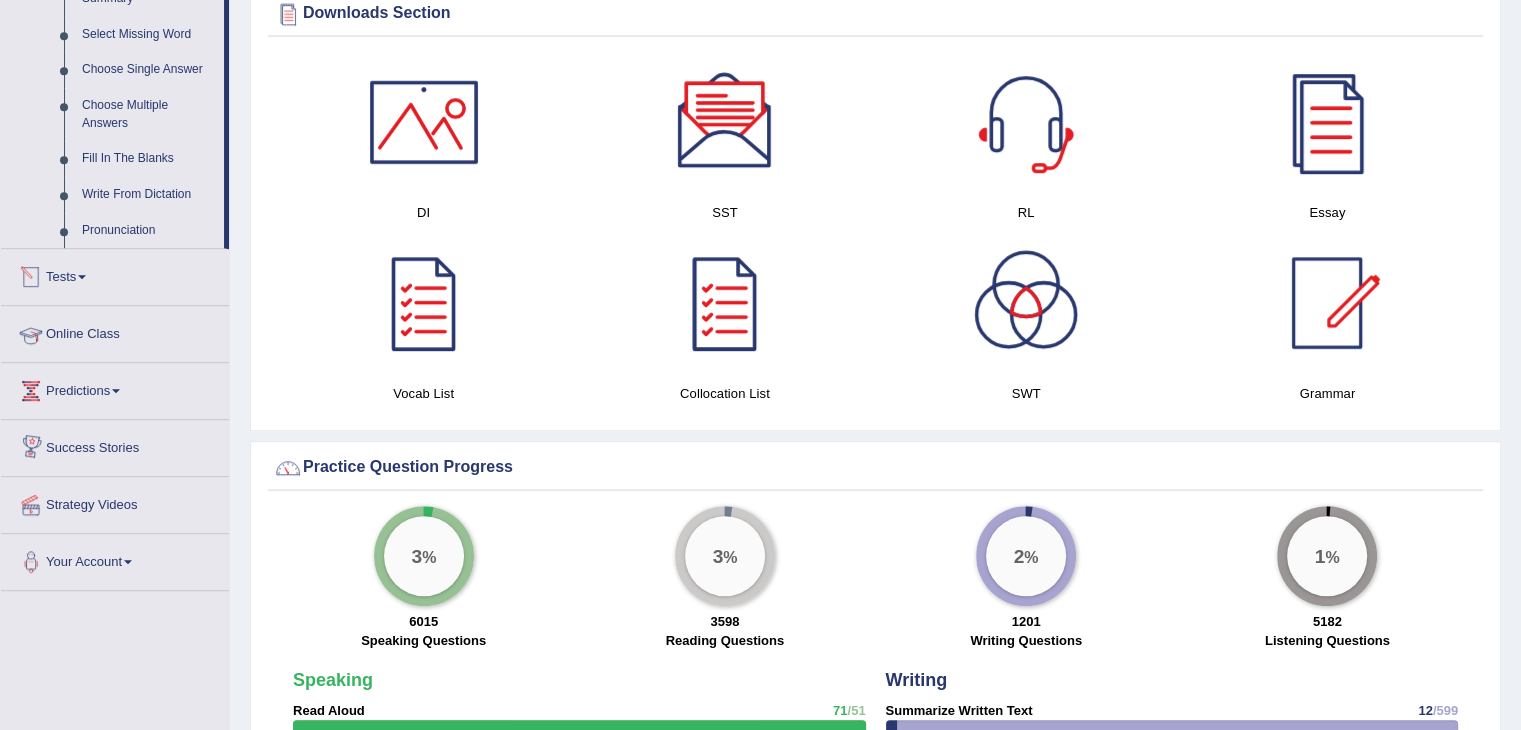 scroll, scrollTop: 1000, scrollLeft: 0, axis: vertical 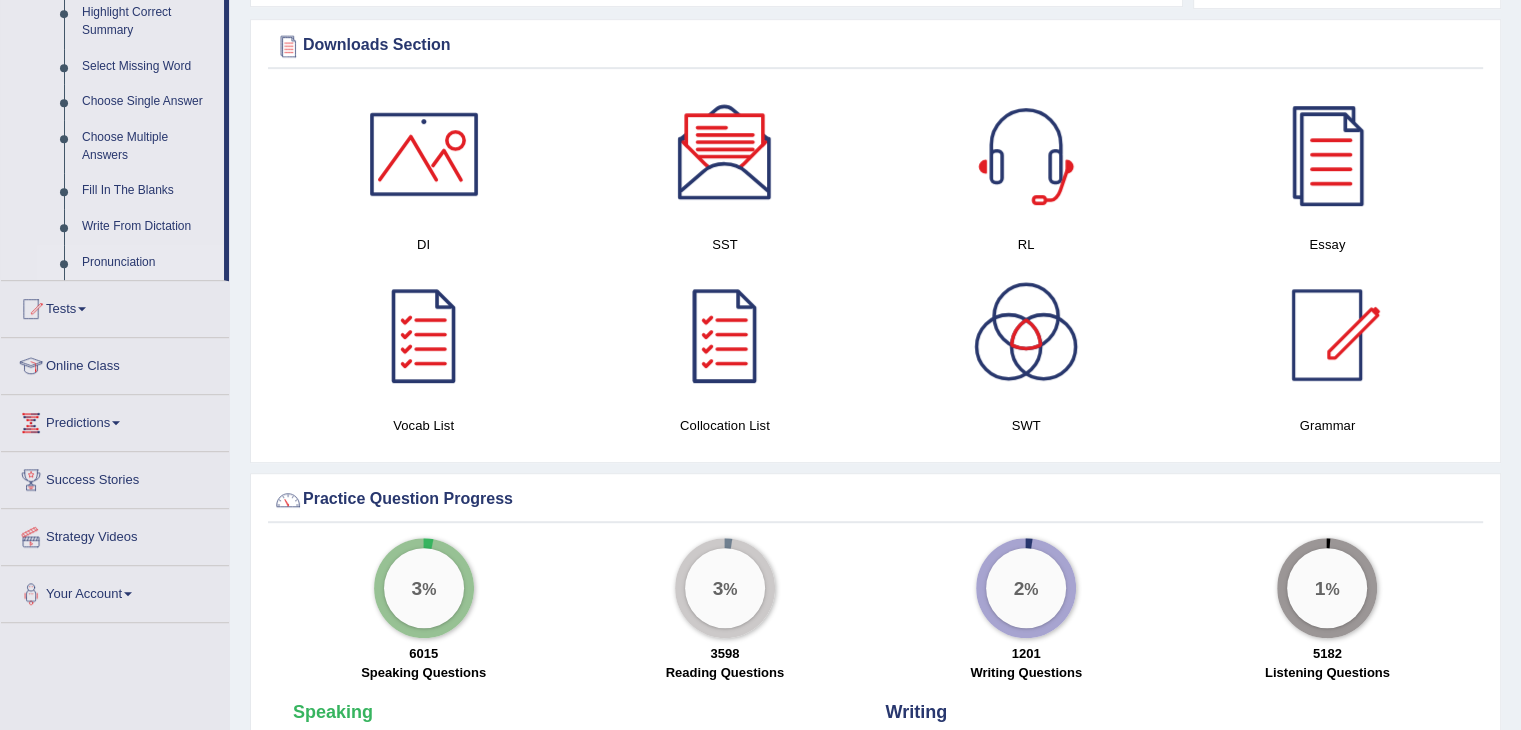 click on "Pronunciation" at bounding box center (148, 263) 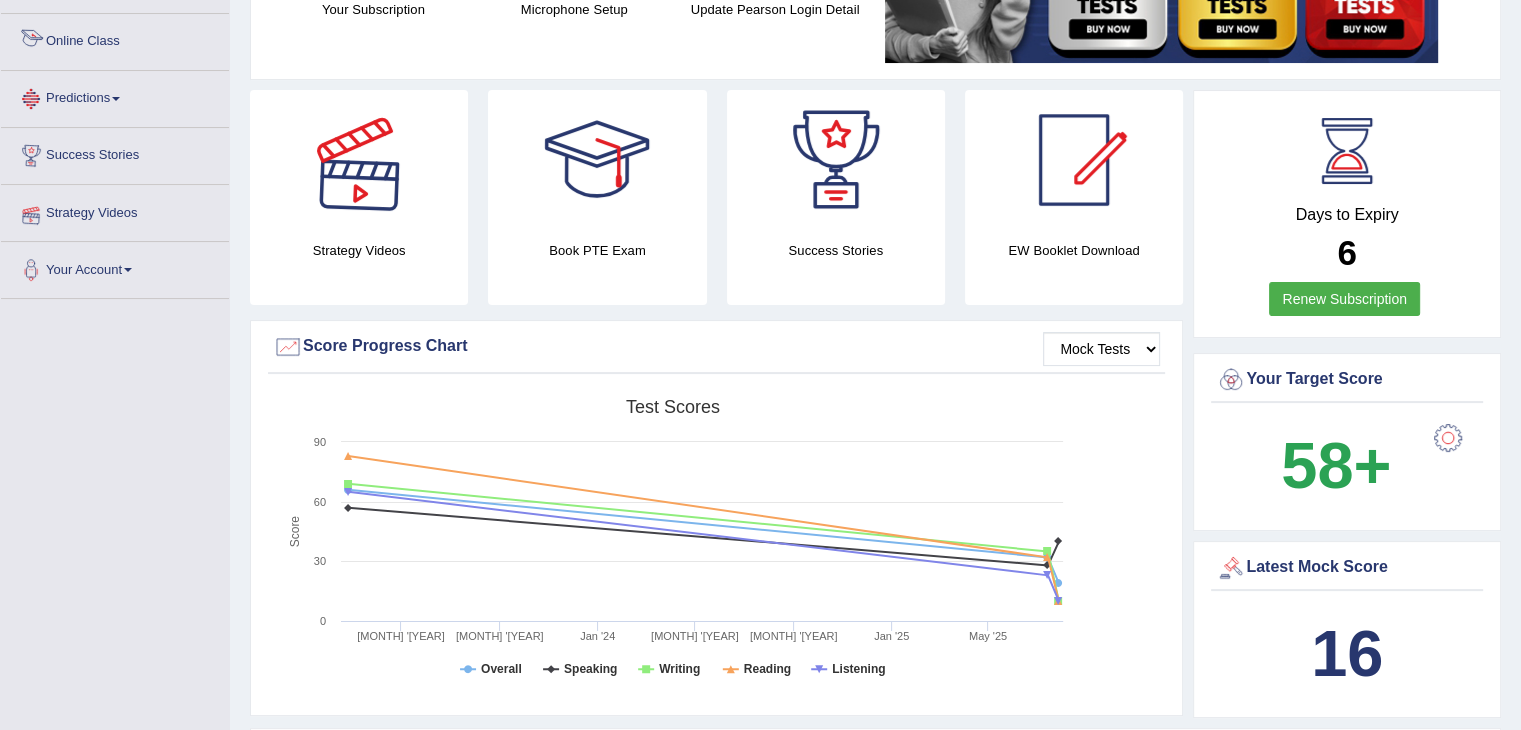scroll, scrollTop: 492, scrollLeft: 0, axis: vertical 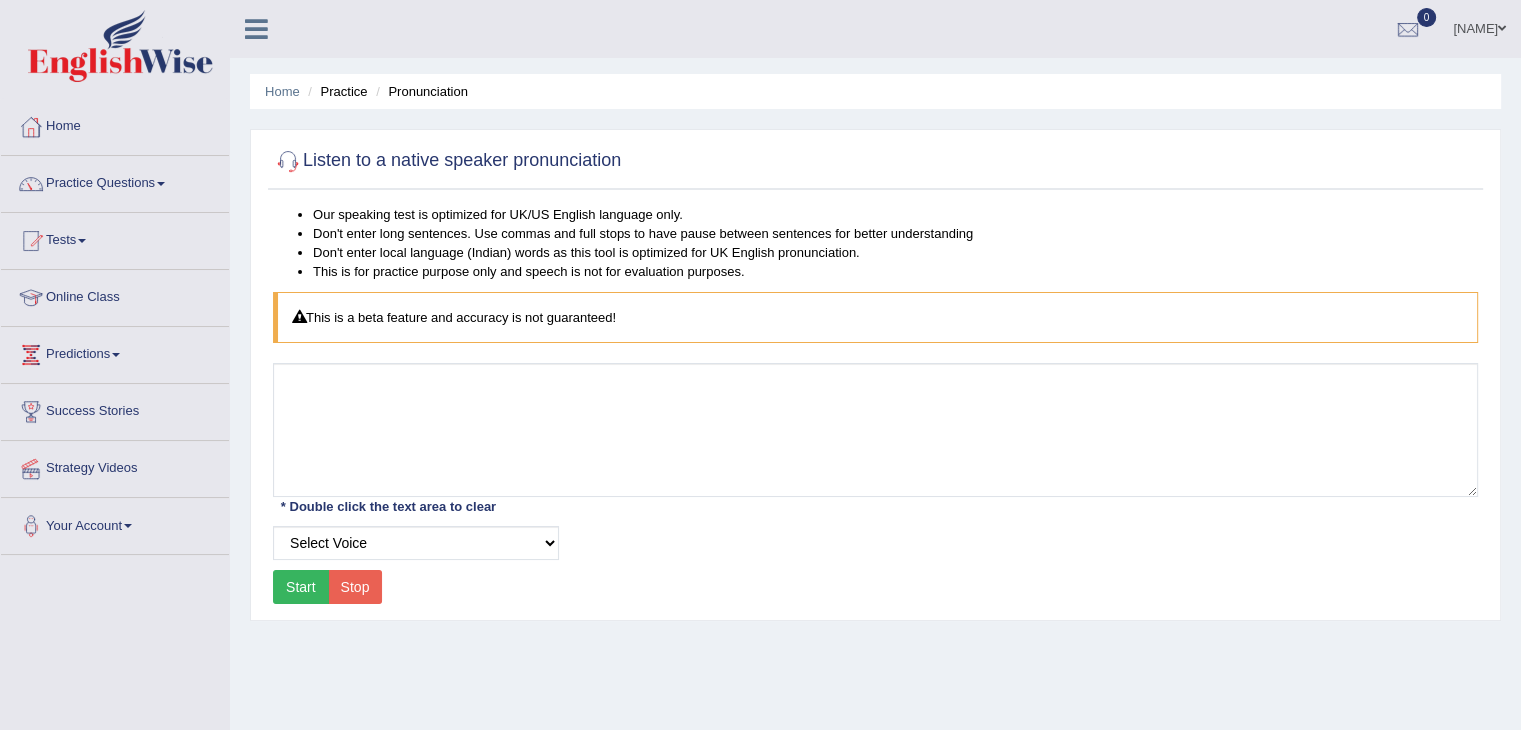click on "Start" at bounding box center [301, 587] 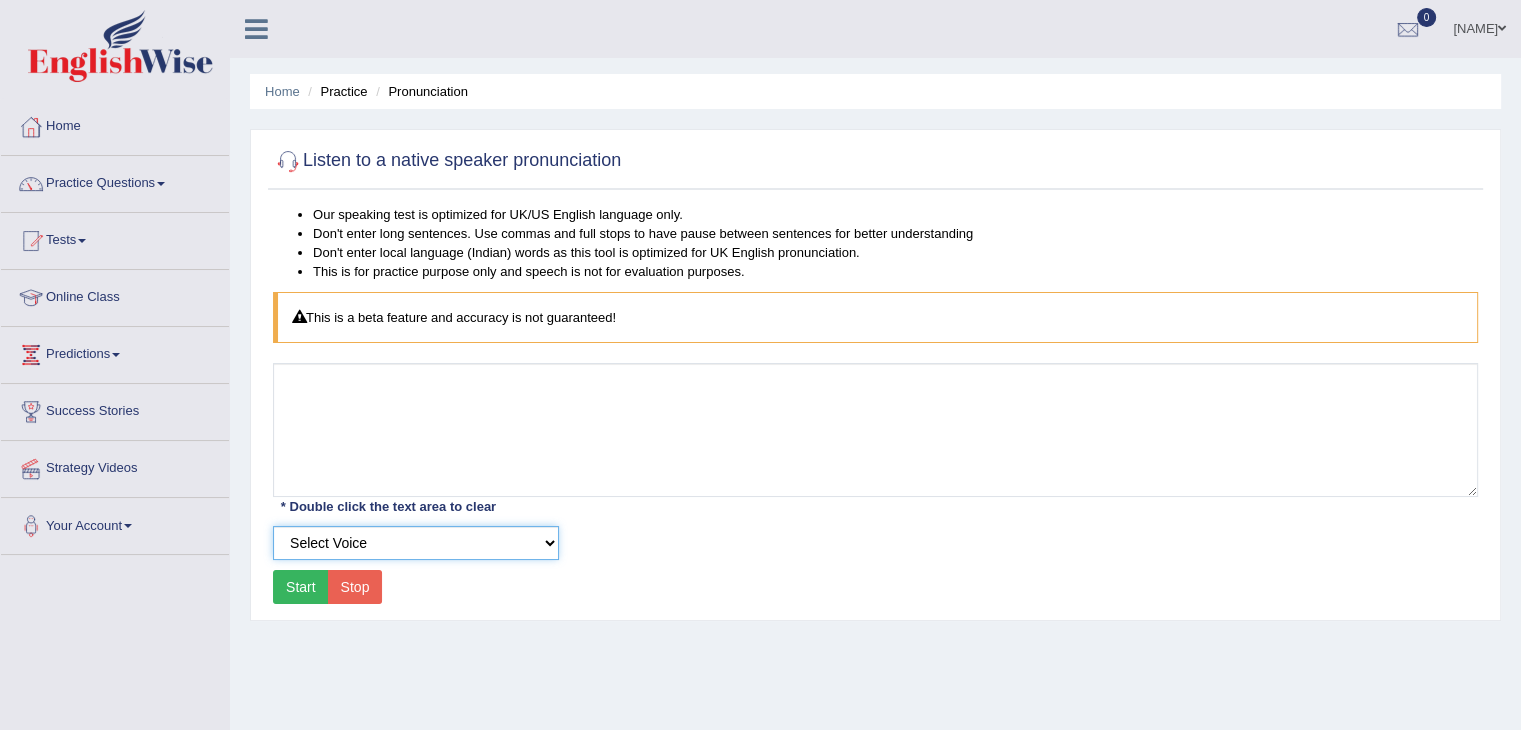 click on "Select Voice  UK English Female  UK English Male" at bounding box center (416, 543) 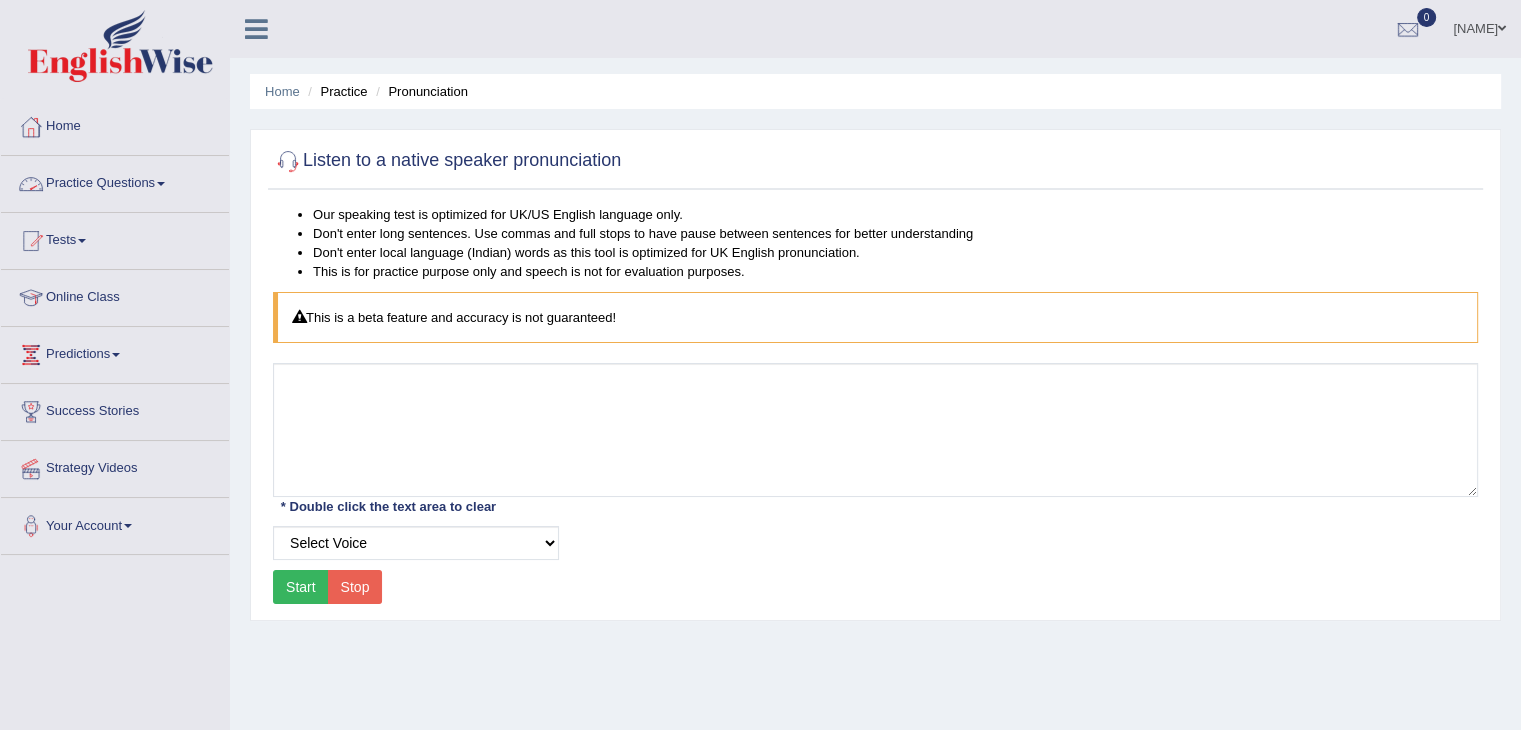 click on "Practice Questions" at bounding box center [115, 181] 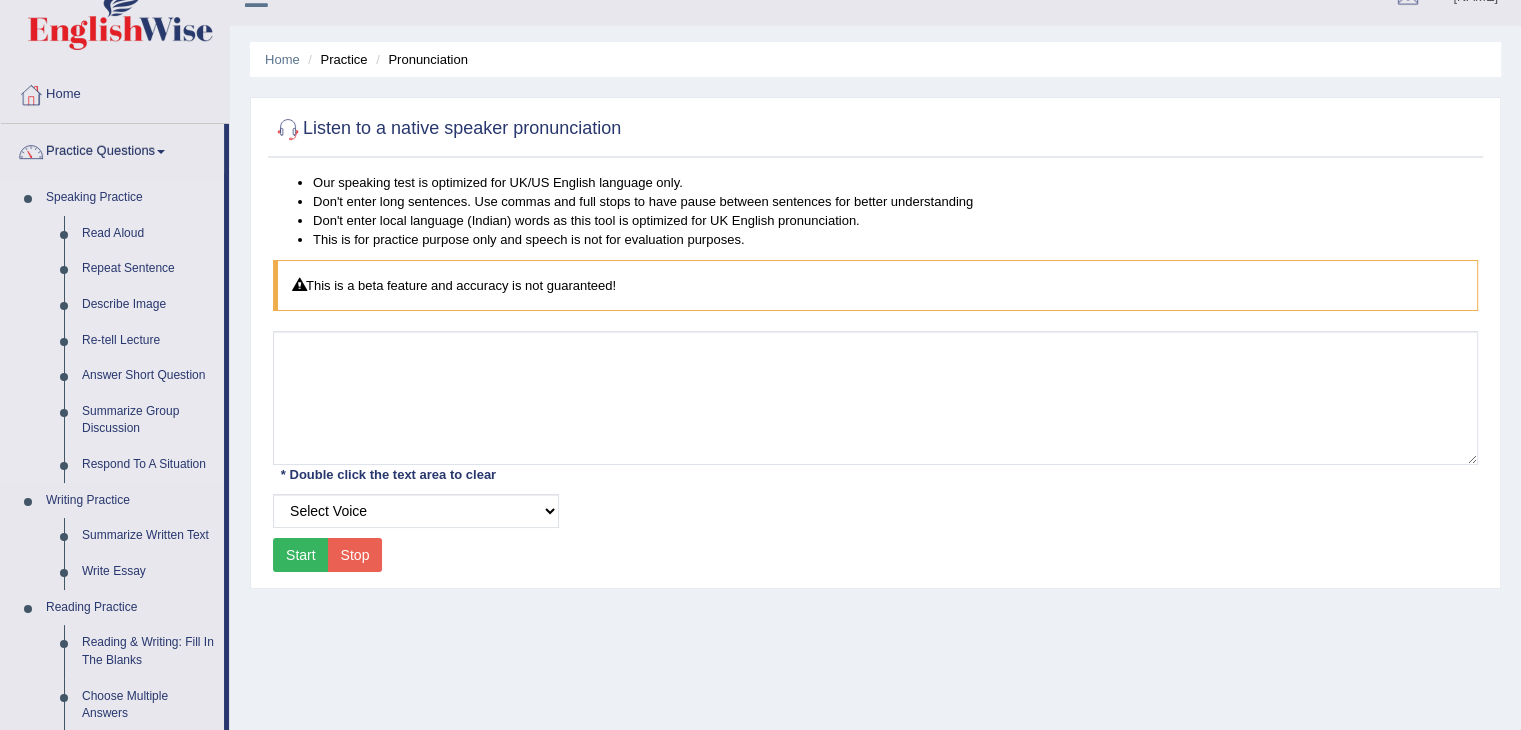 scroll, scrollTop: 0, scrollLeft: 0, axis: both 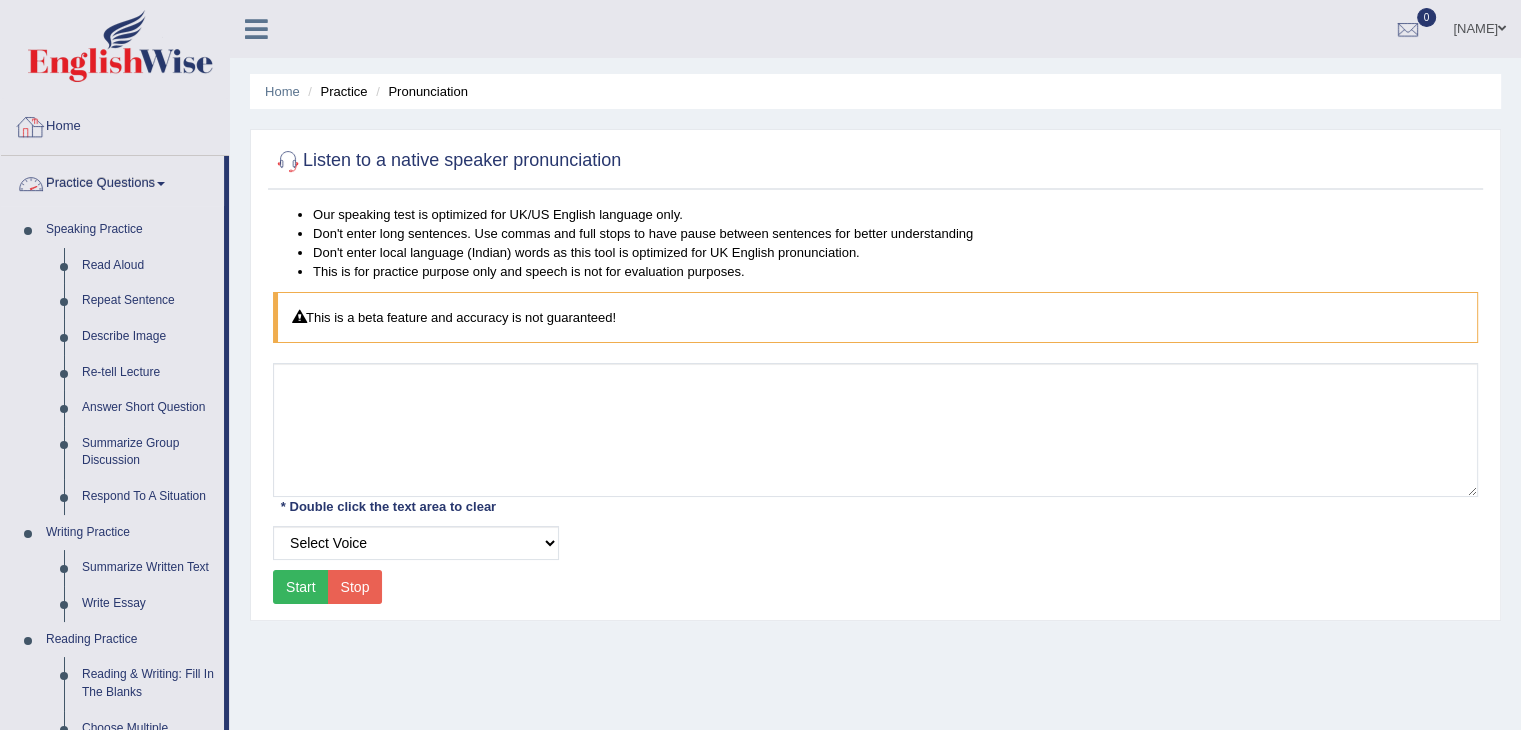 click on "Home" at bounding box center (115, 124) 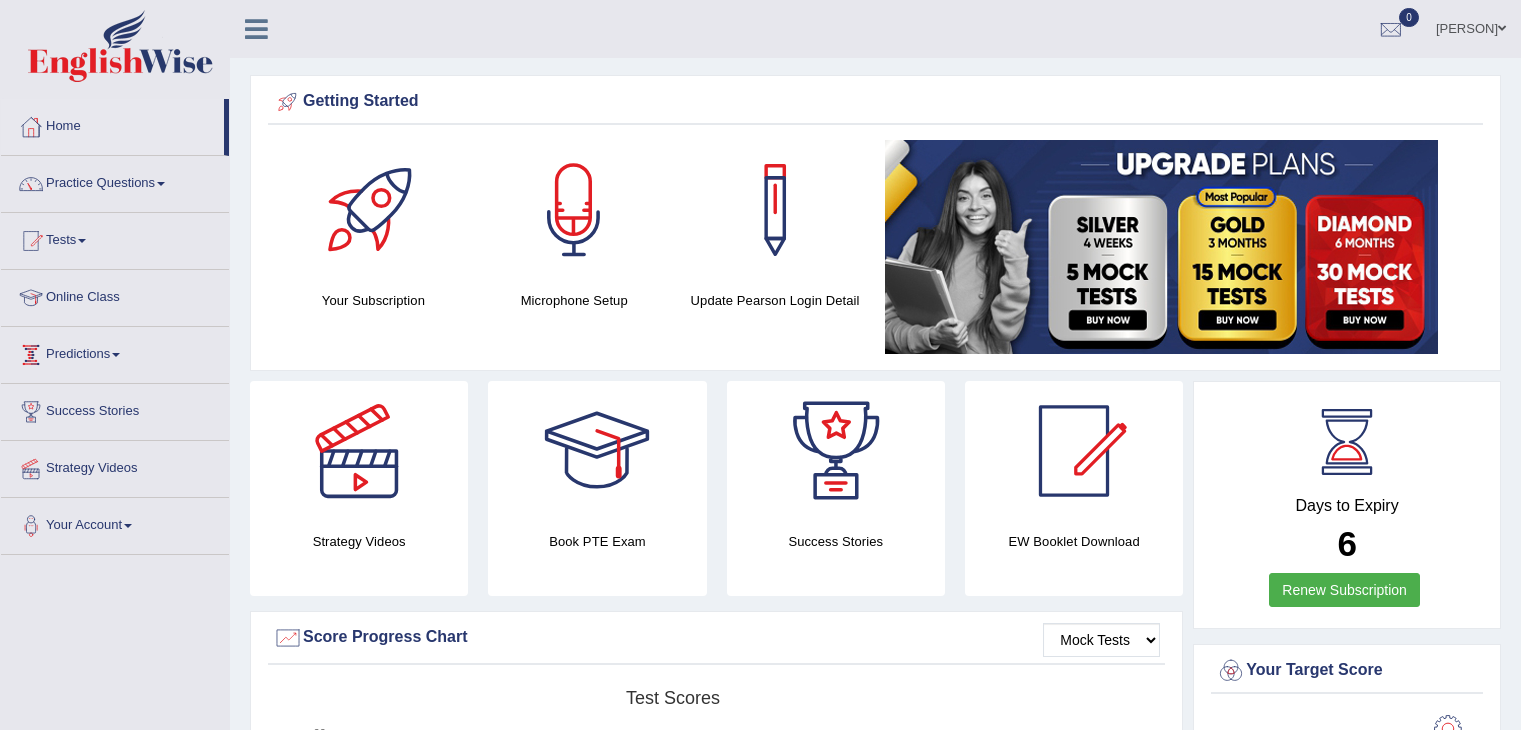 scroll, scrollTop: 0, scrollLeft: 0, axis: both 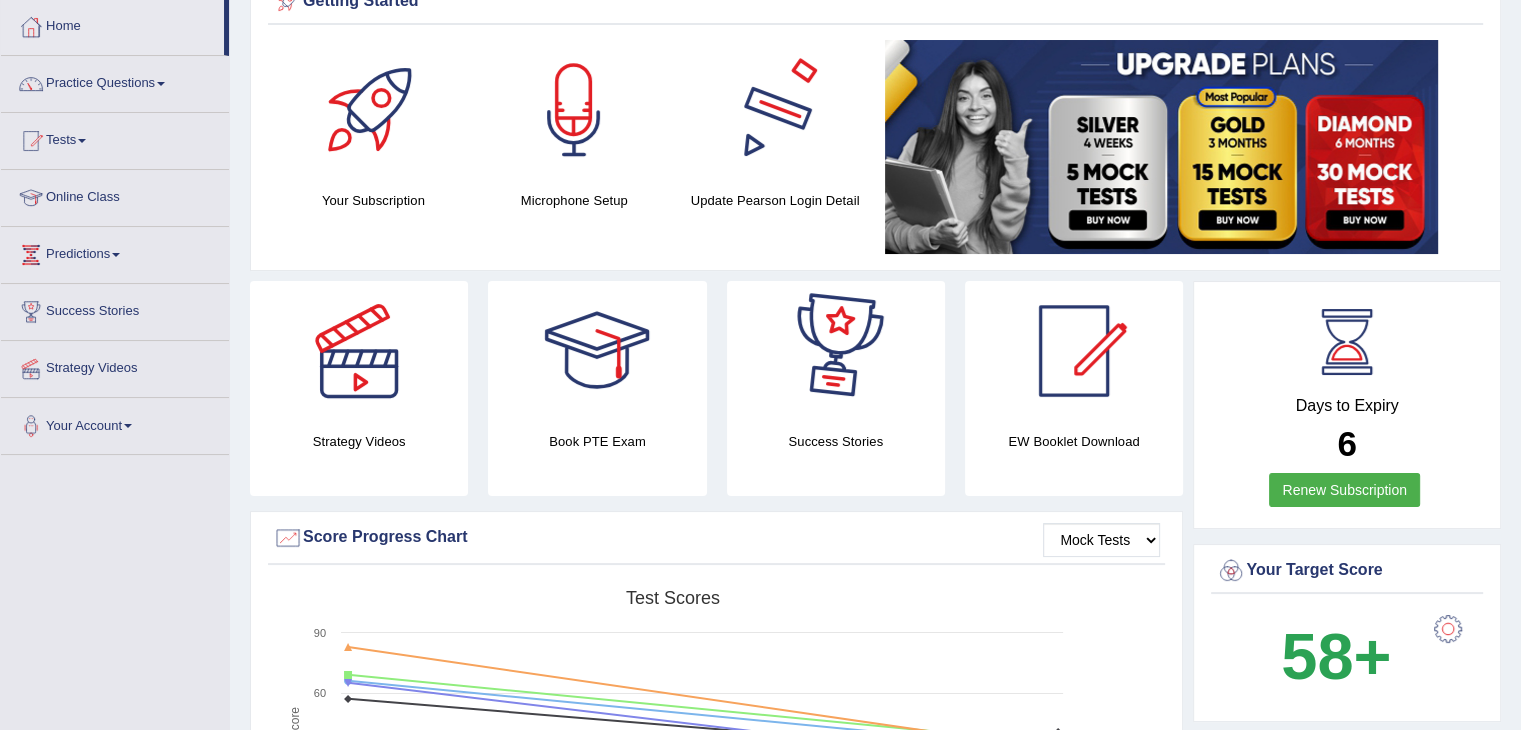 click at bounding box center (775, 110) 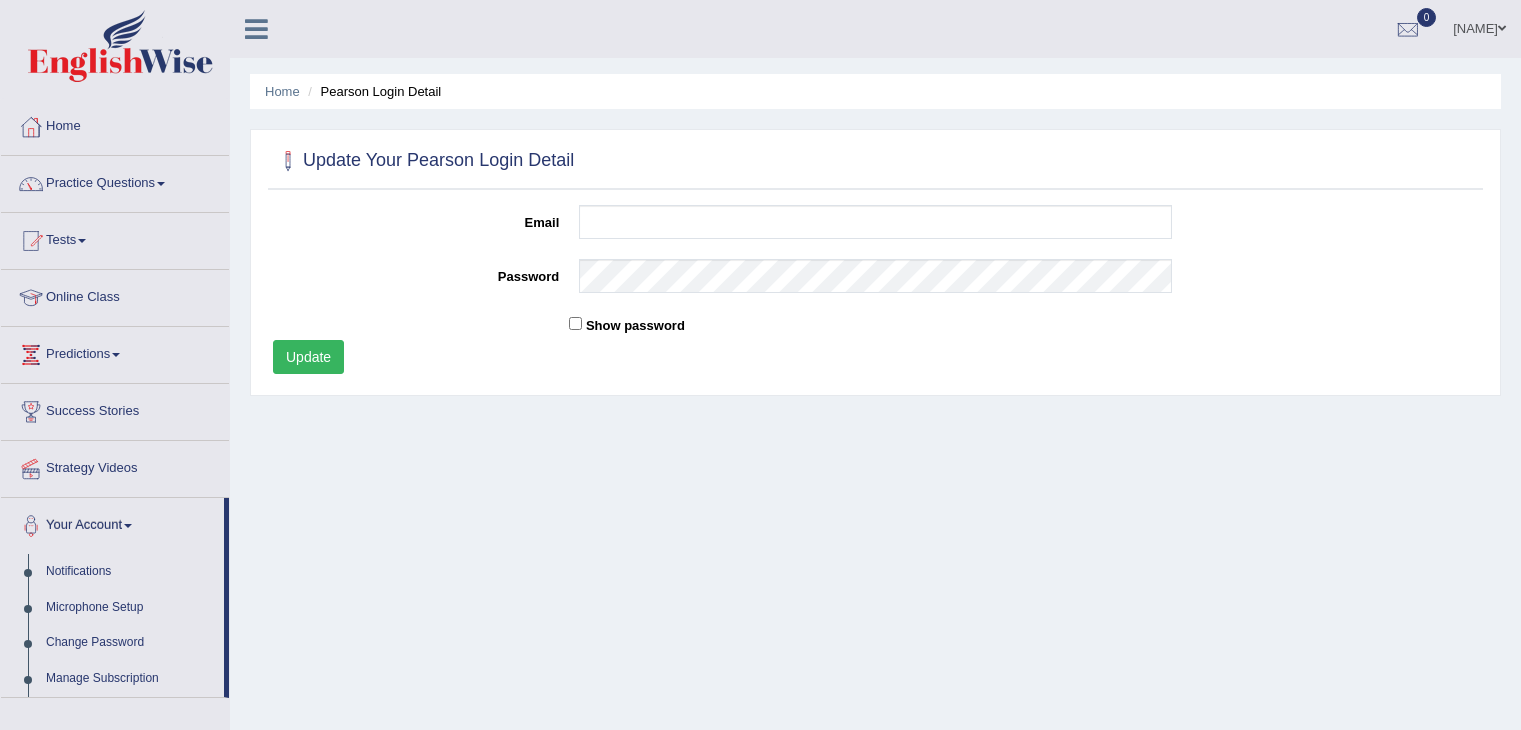 scroll, scrollTop: 0, scrollLeft: 0, axis: both 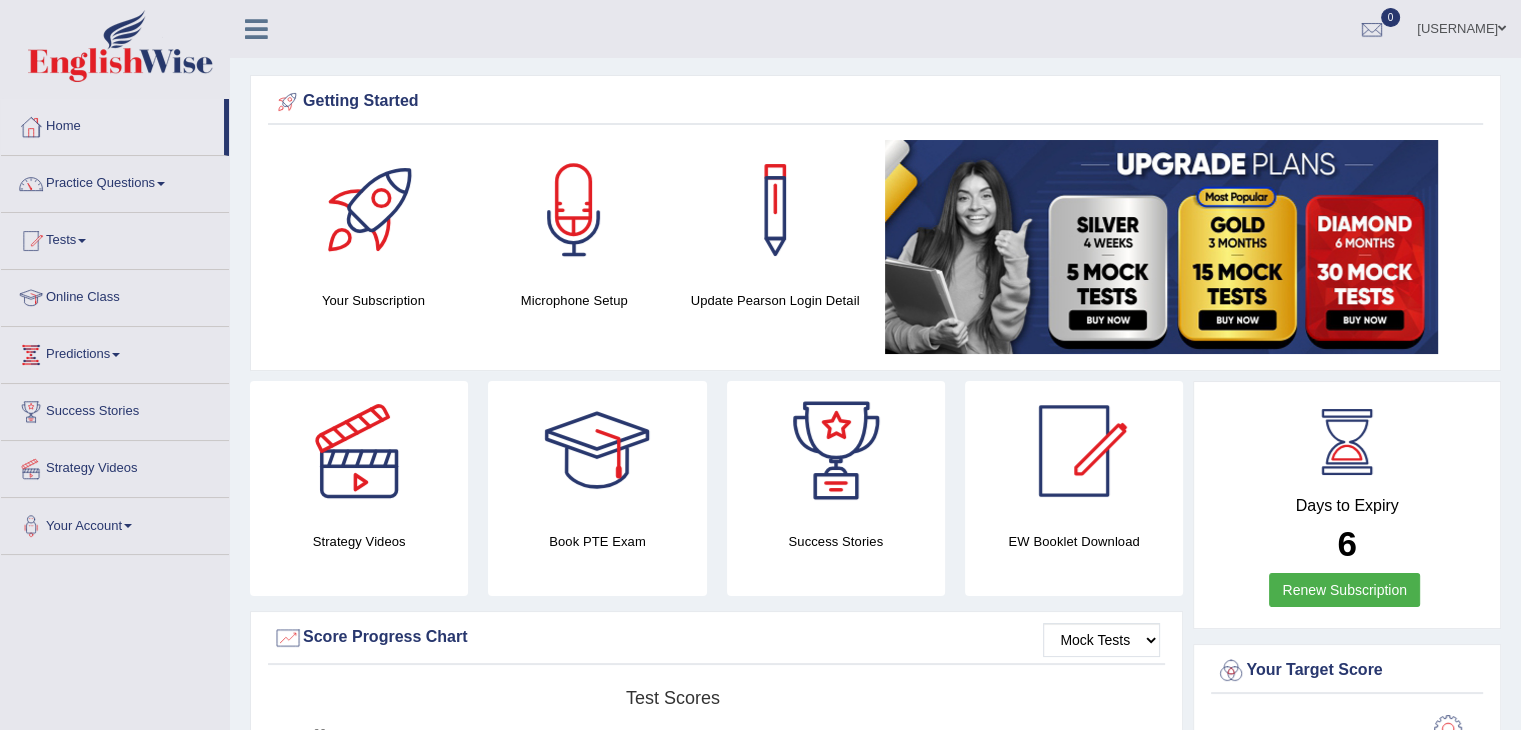 click at bounding box center [373, 210] 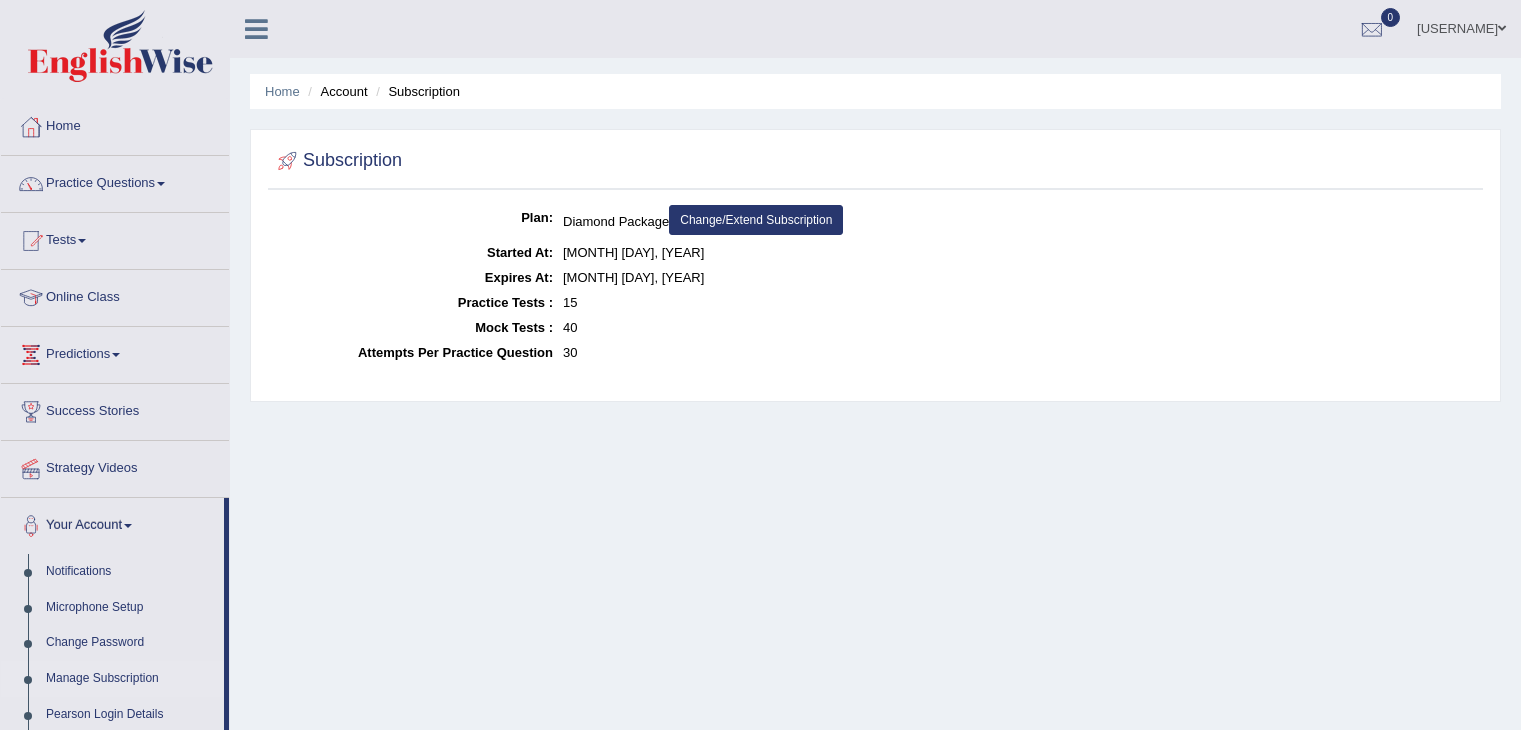 scroll, scrollTop: 0, scrollLeft: 0, axis: both 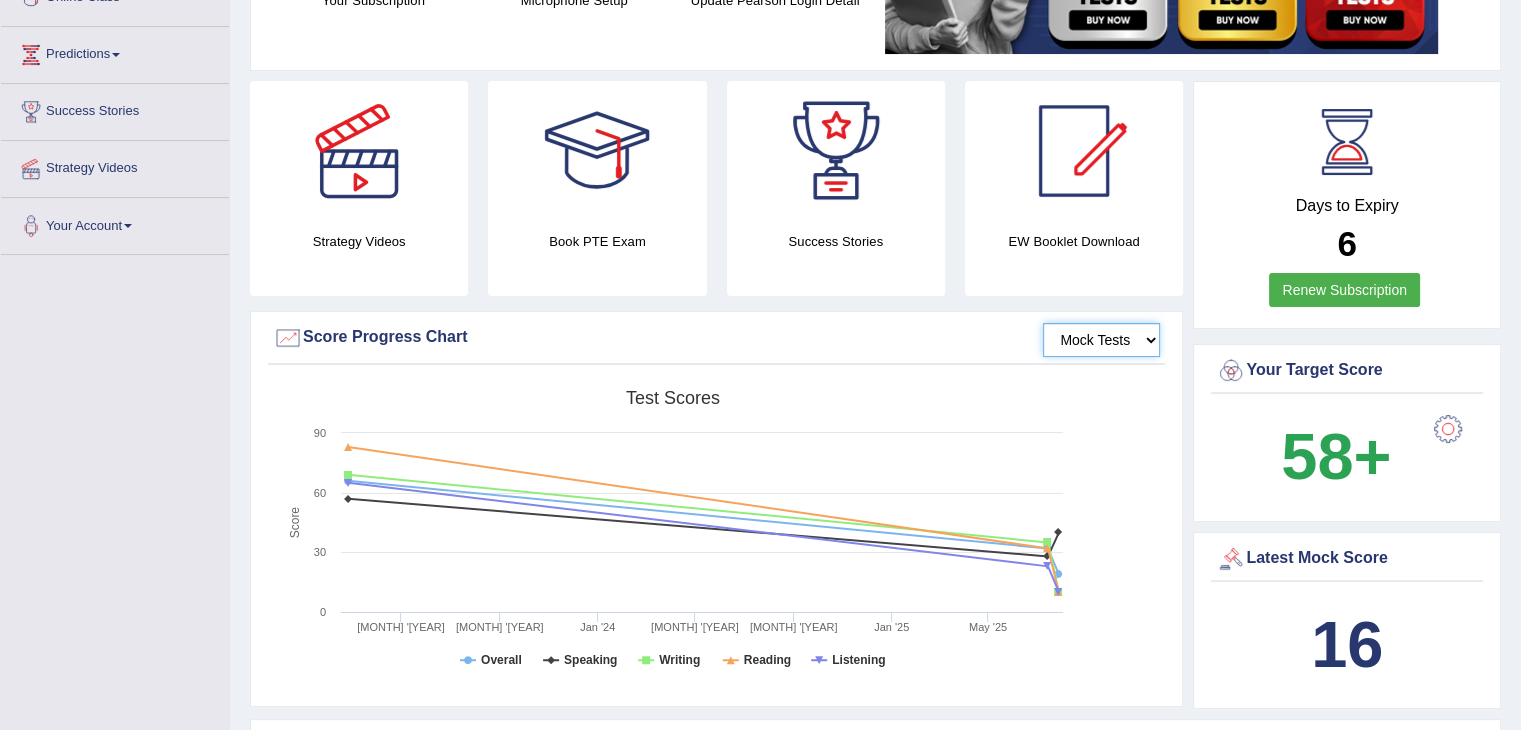 click on "Mock Tests" at bounding box center (1101, 340) 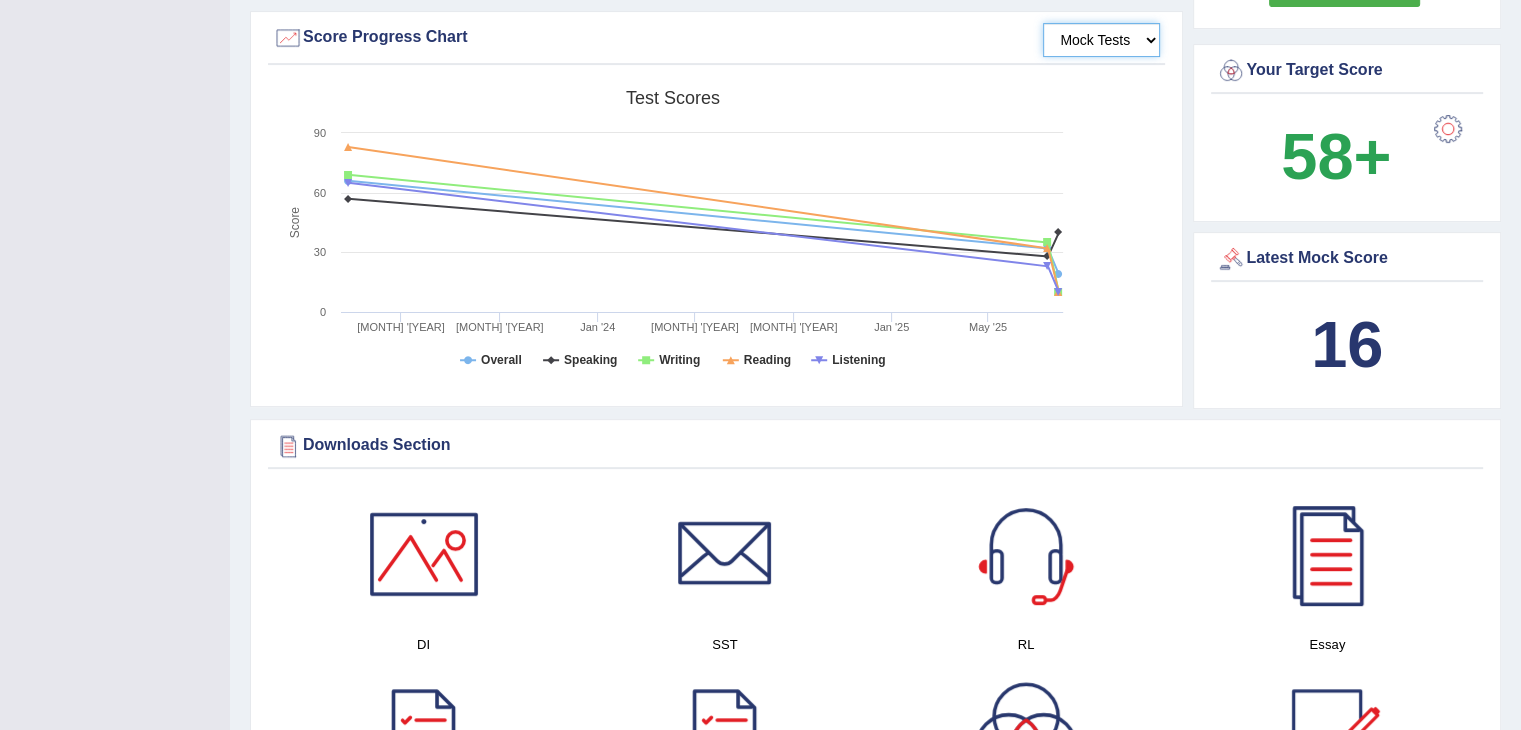 scroll, scrollTop: 1000, scrollLeft: 0, axis: vertical 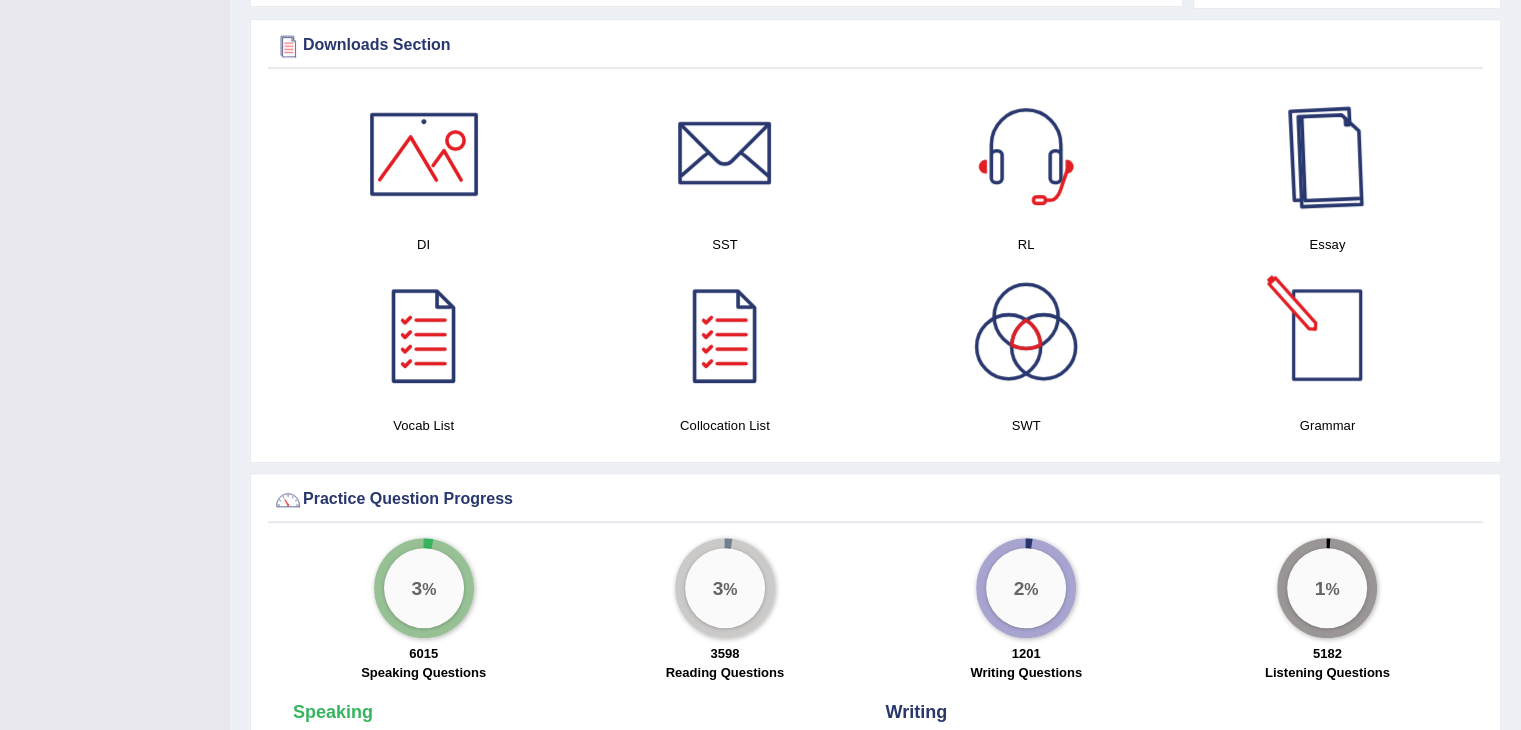 click at bounding box center (1327, 154) 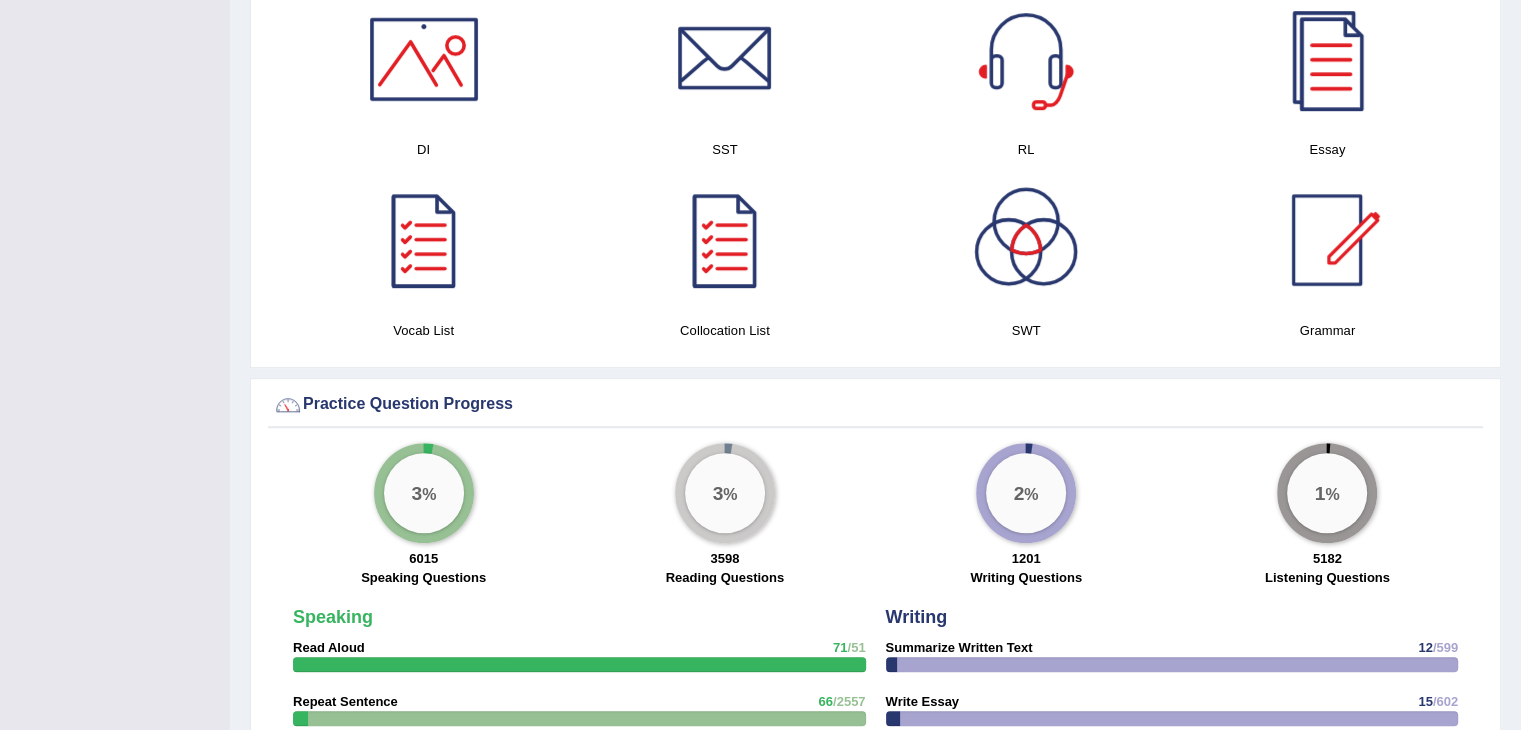 scroll, scrollTop: 1100, scrollLeft: 0, axis: vertical 